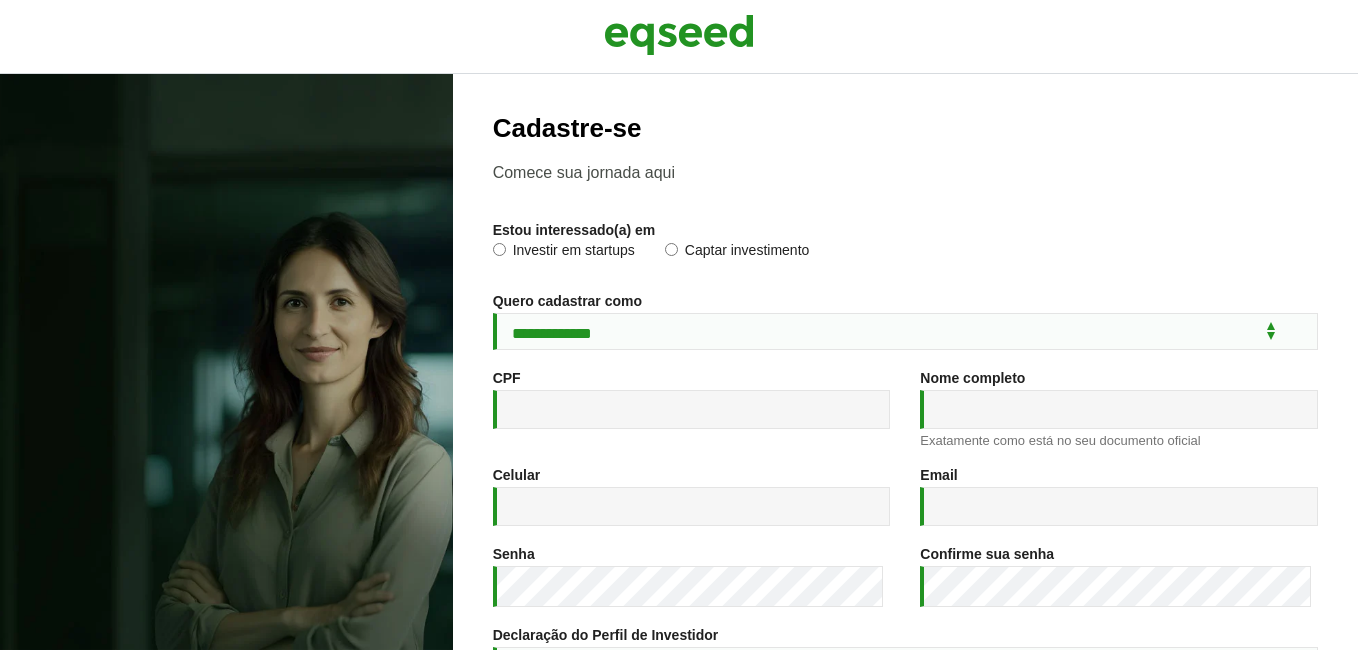 scroll, scrollTop: 0, scrollLeft: 0, axis: both 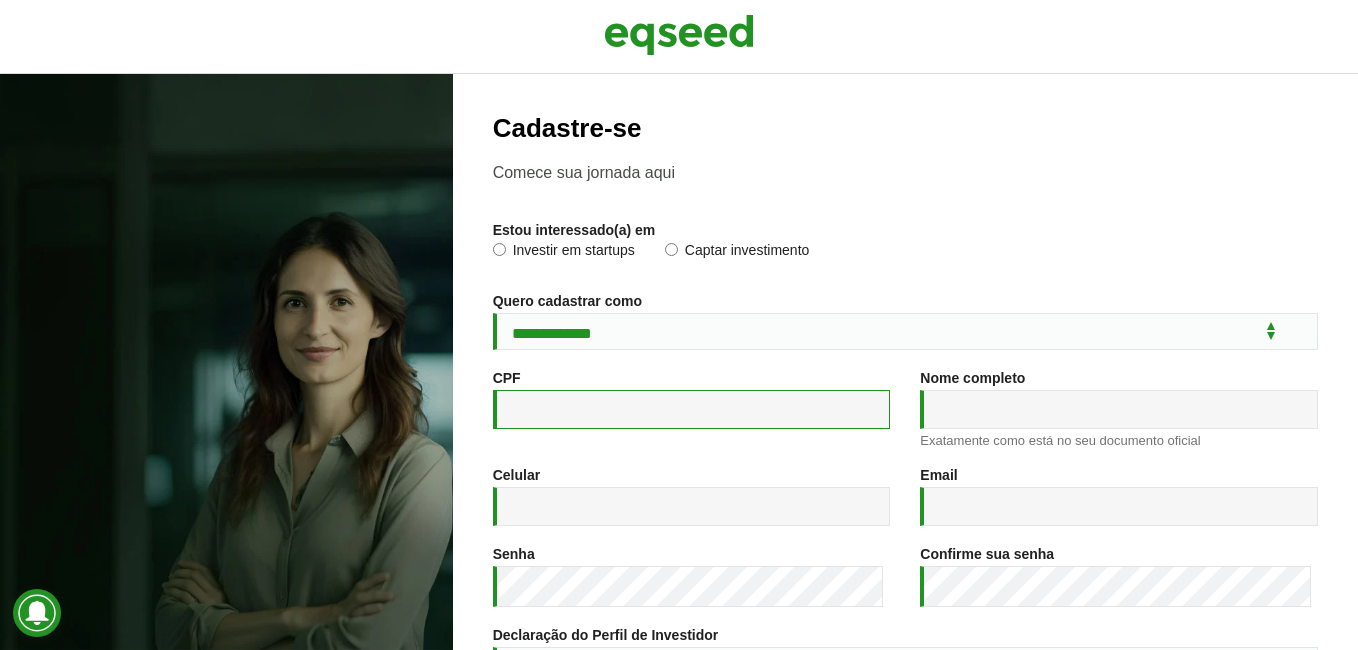 click on "CPF  *" at bounding box center [692, 409] 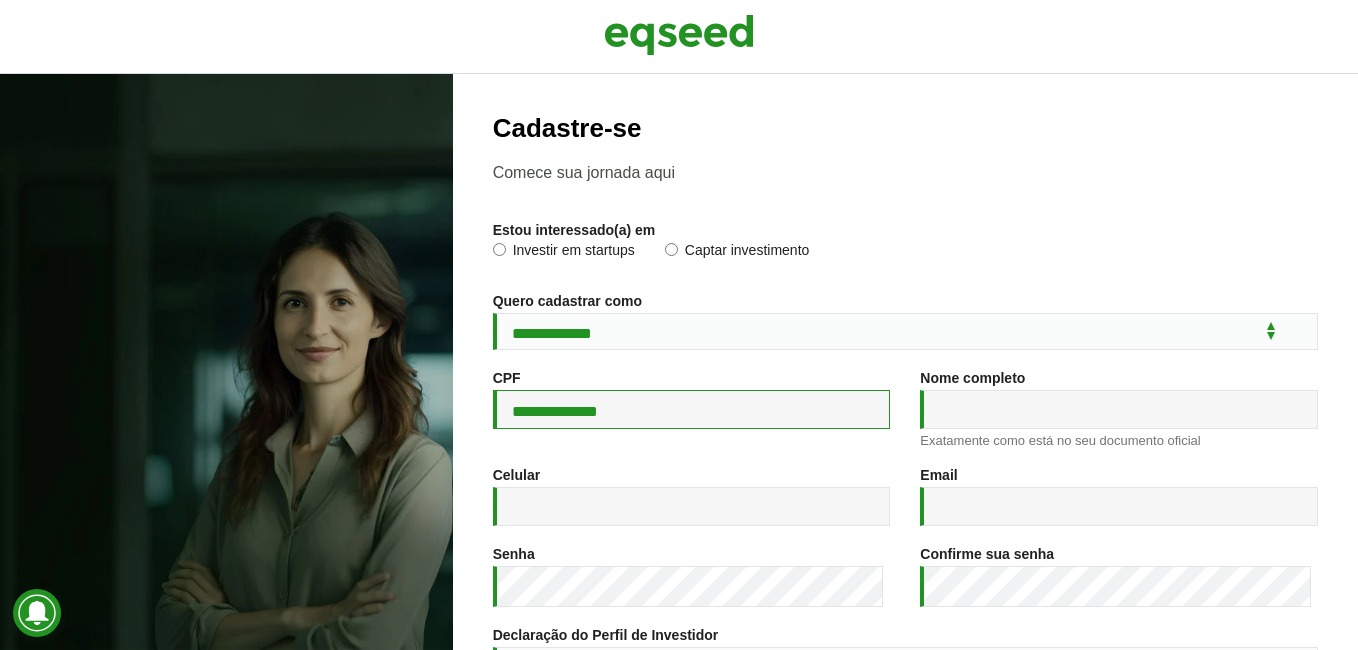 type on "**********" 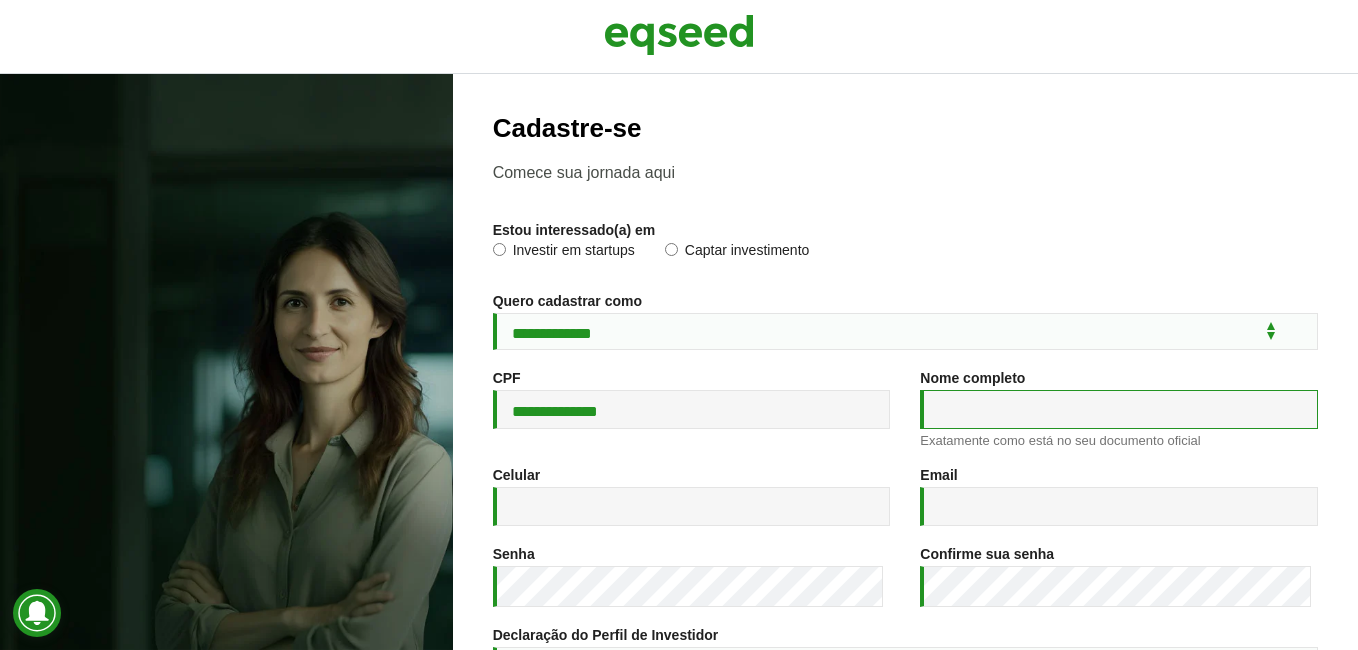 click on "Nome completo  *" at bounding box center [1119, 409] 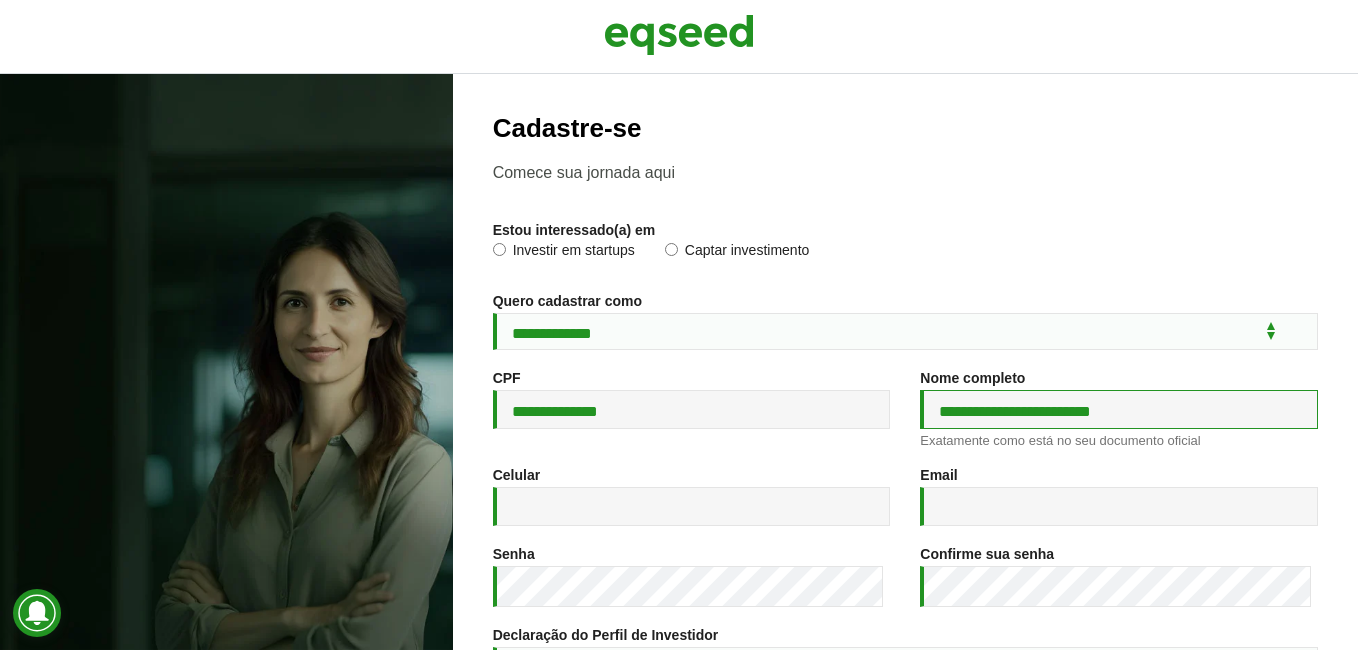 type on "**********" 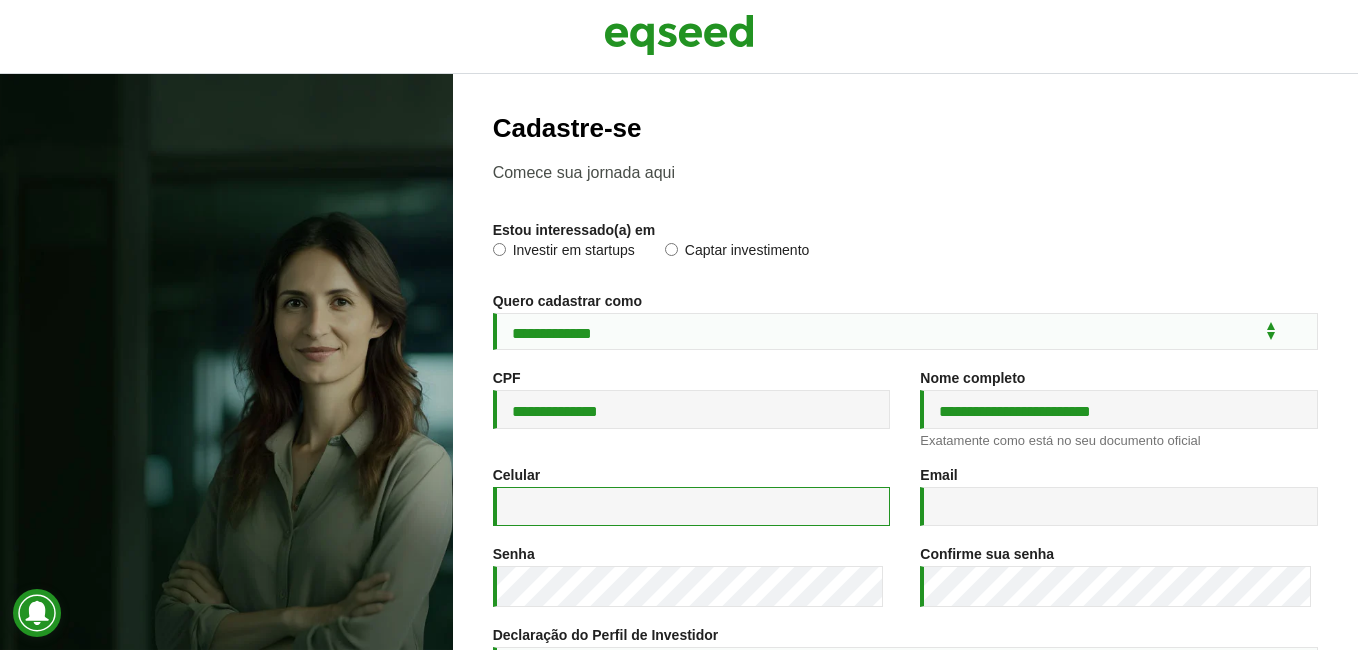 click on "Celular  *" at bounding box center [692, 506] 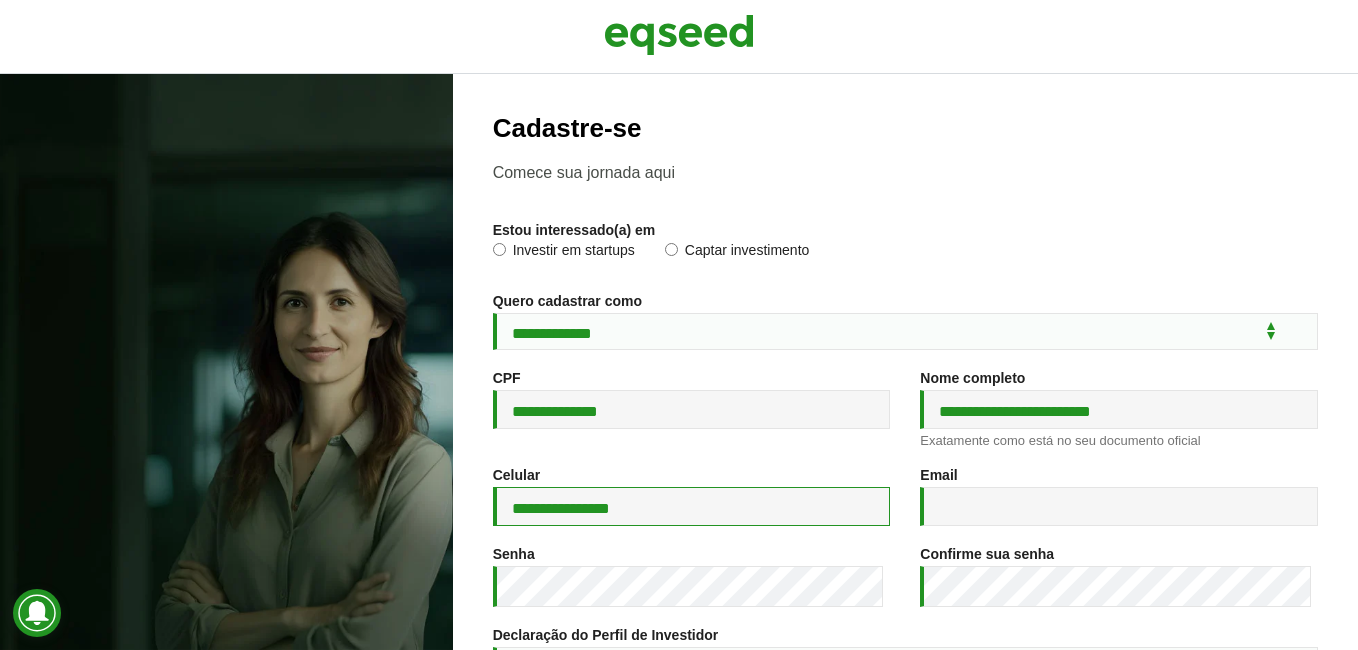 type on "**********" 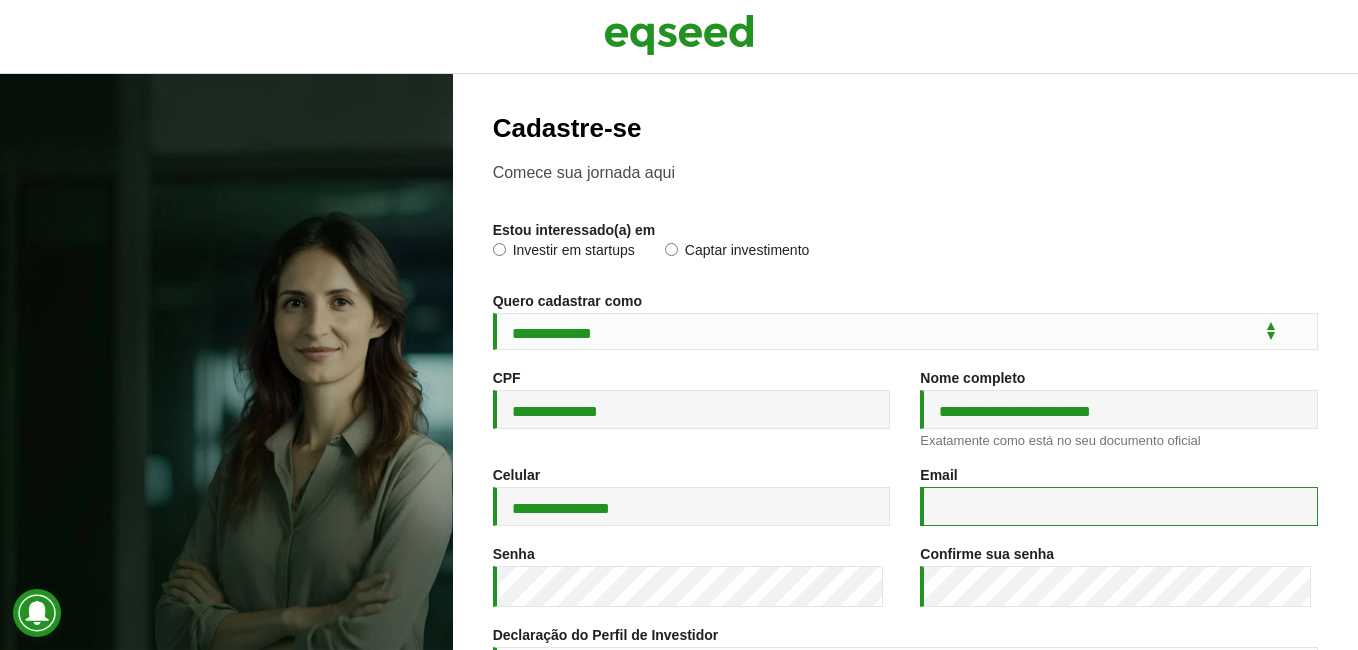 click on "Email  *" at bounding box center [1119, 506] 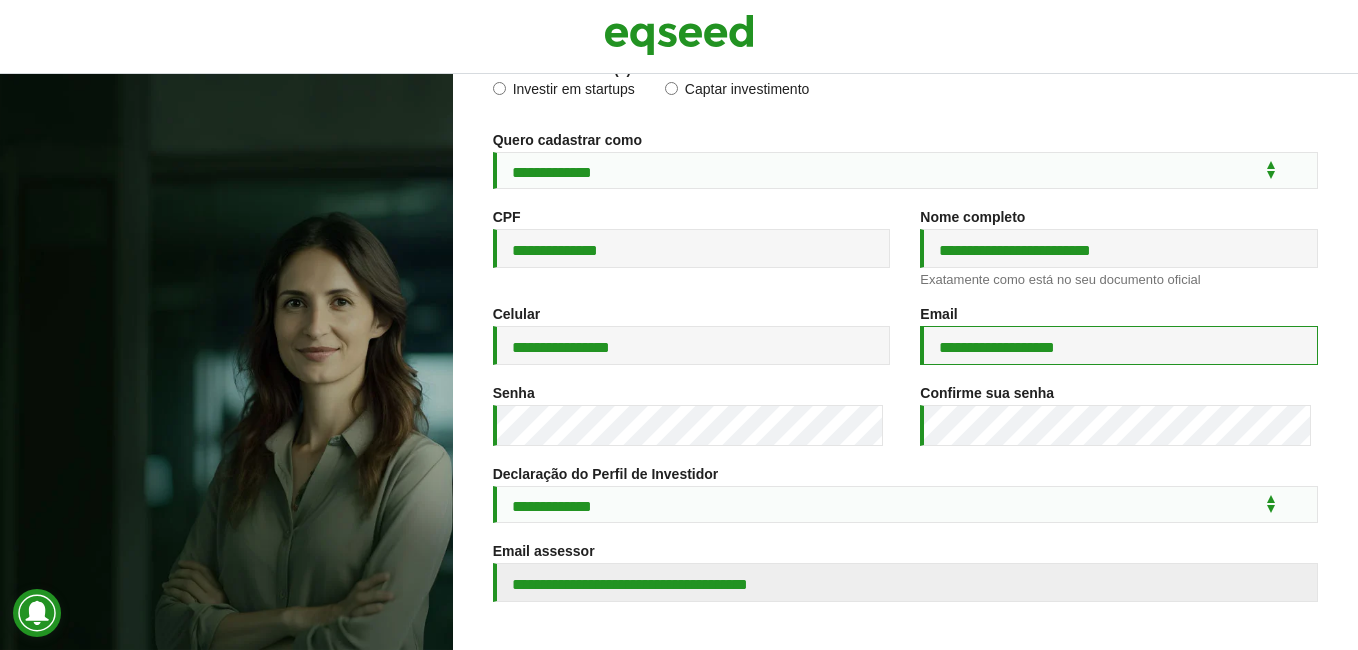 scroll, scrollTop: 200, scrollLeft: 0, axis: vertical 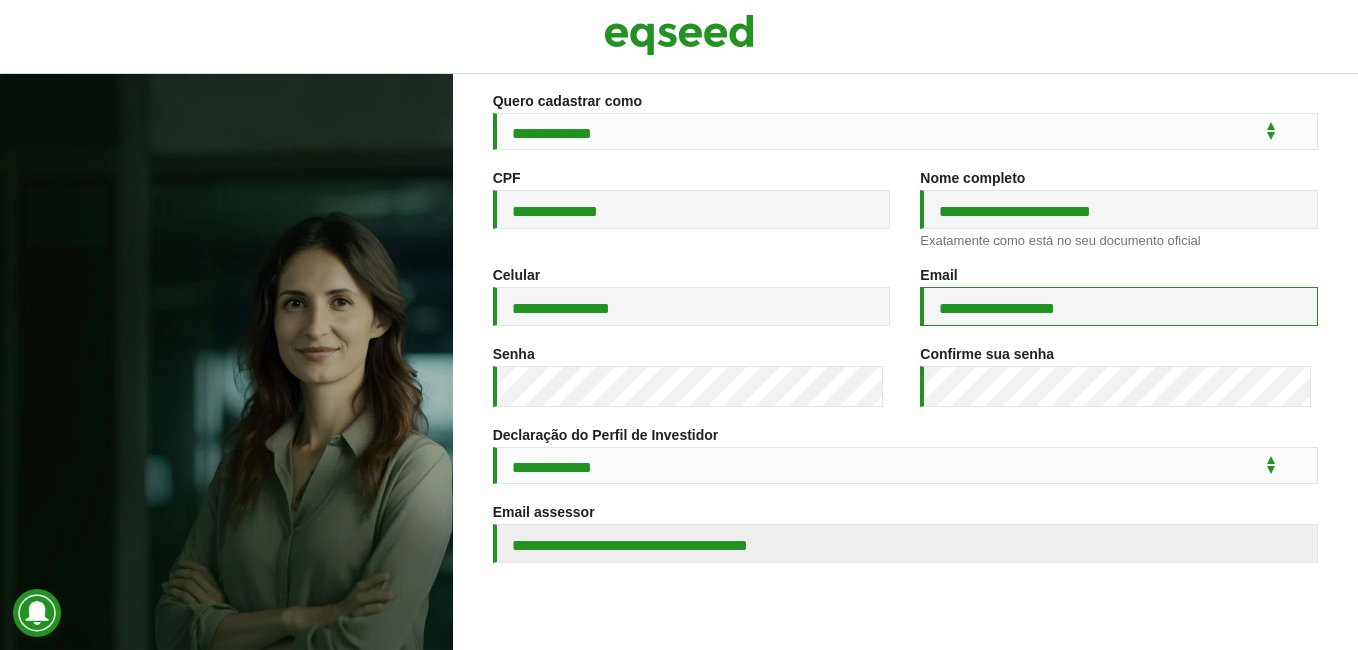 type on "**********" 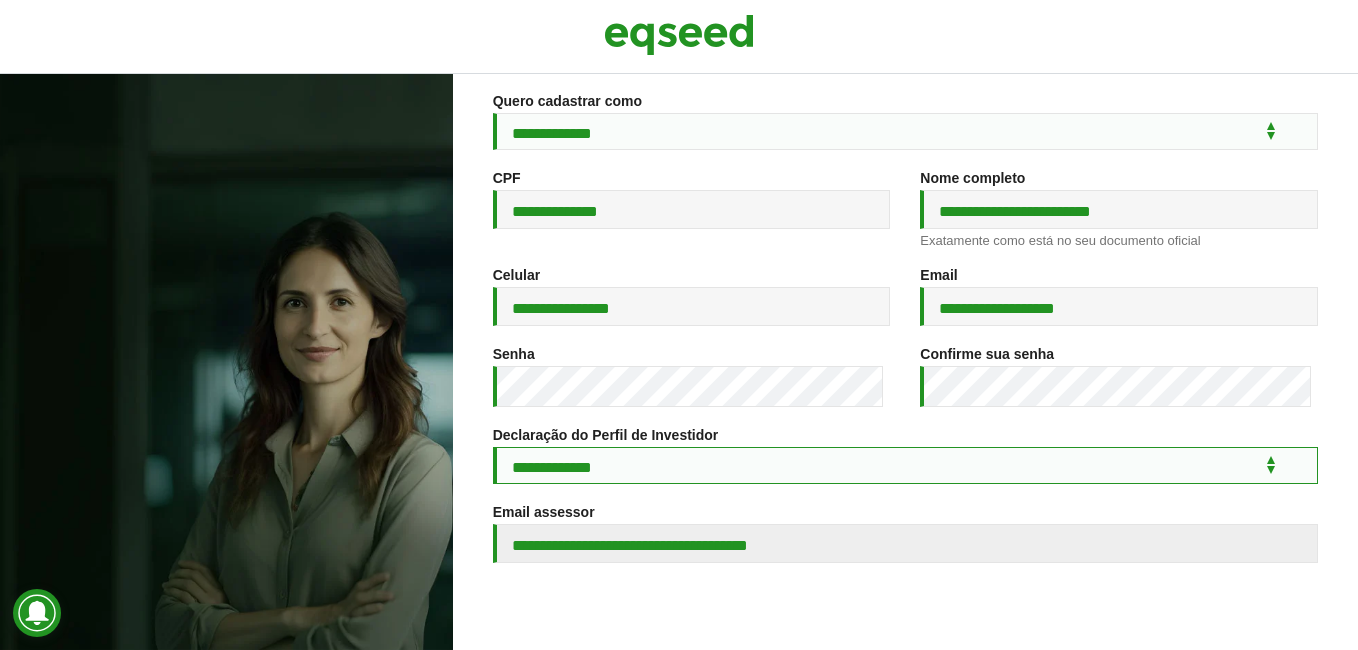 click on "**********" at bounding box center [905, 465] 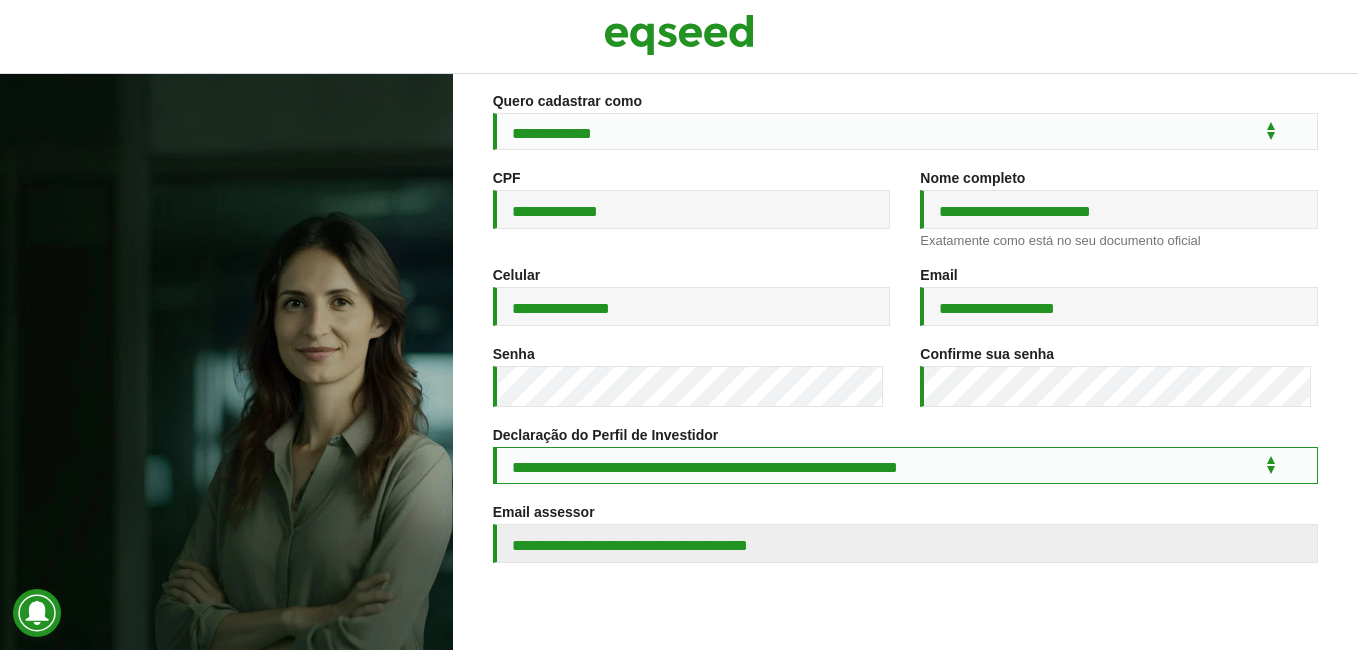 click on "**********" at bounding box center [905, 465] 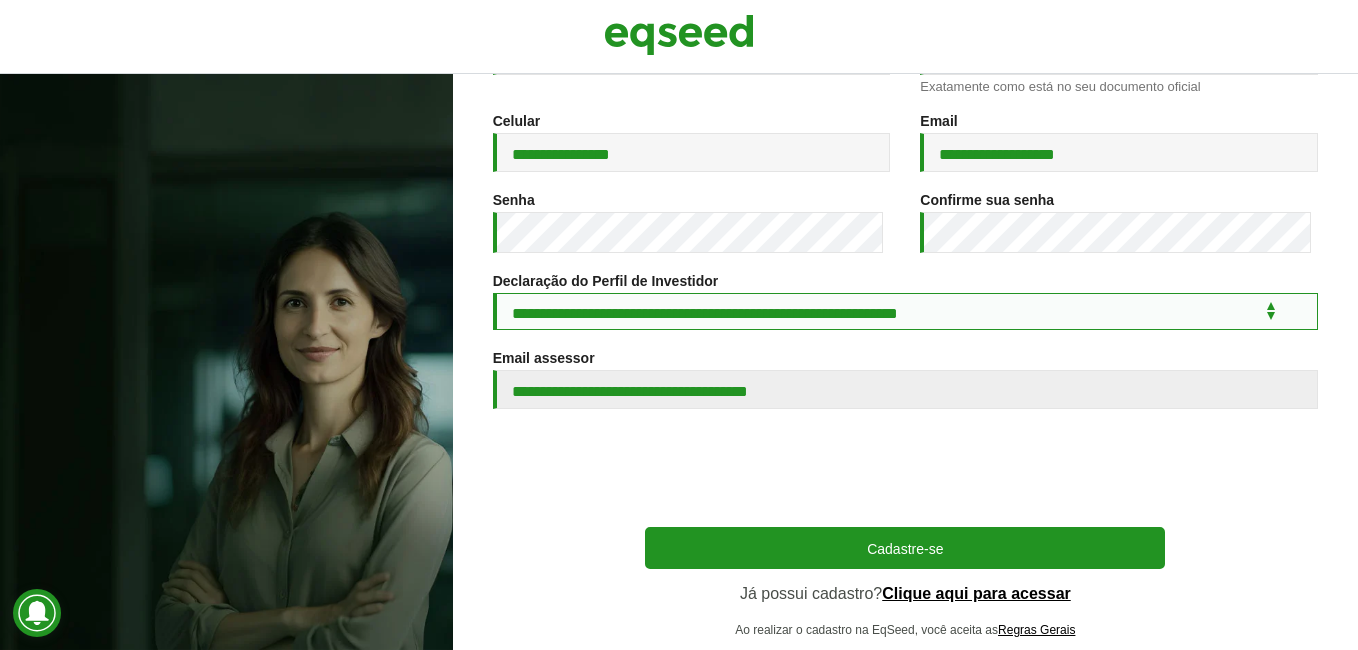 scroll, scrollTop: 400, scrollLeft: 0, axis: vertical 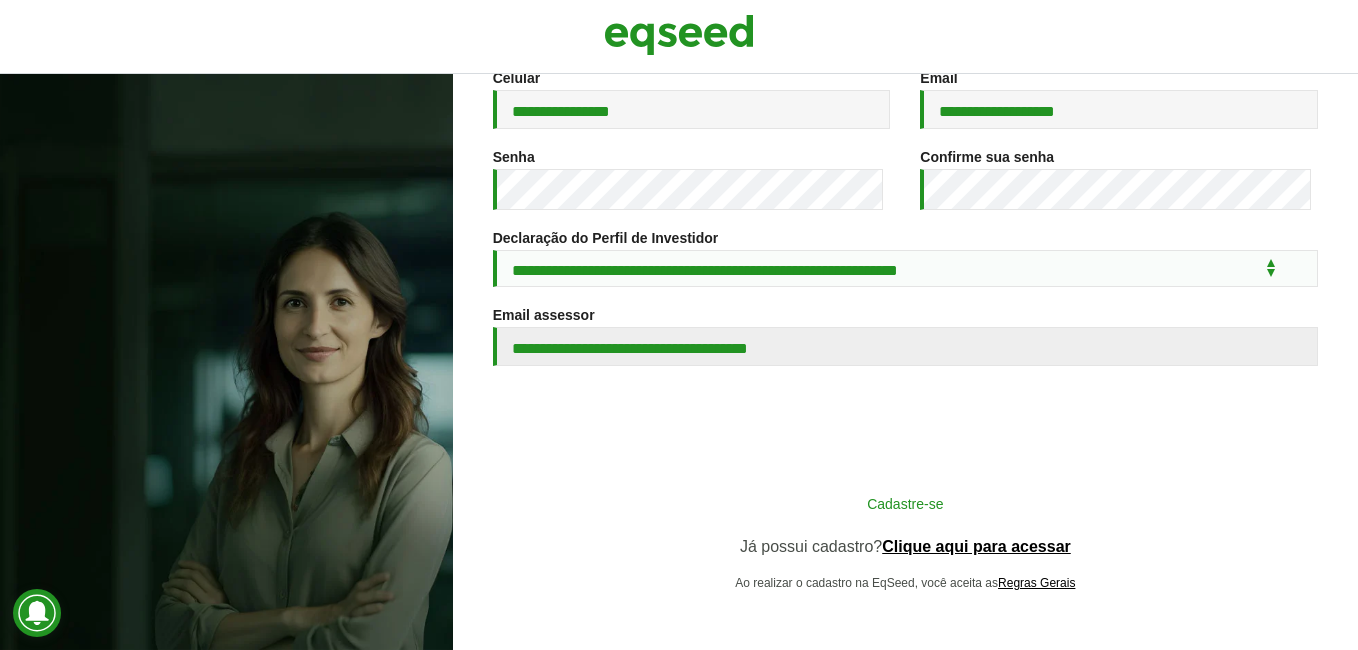 click on "Cadastre-se" at bounding box center [905, 503] 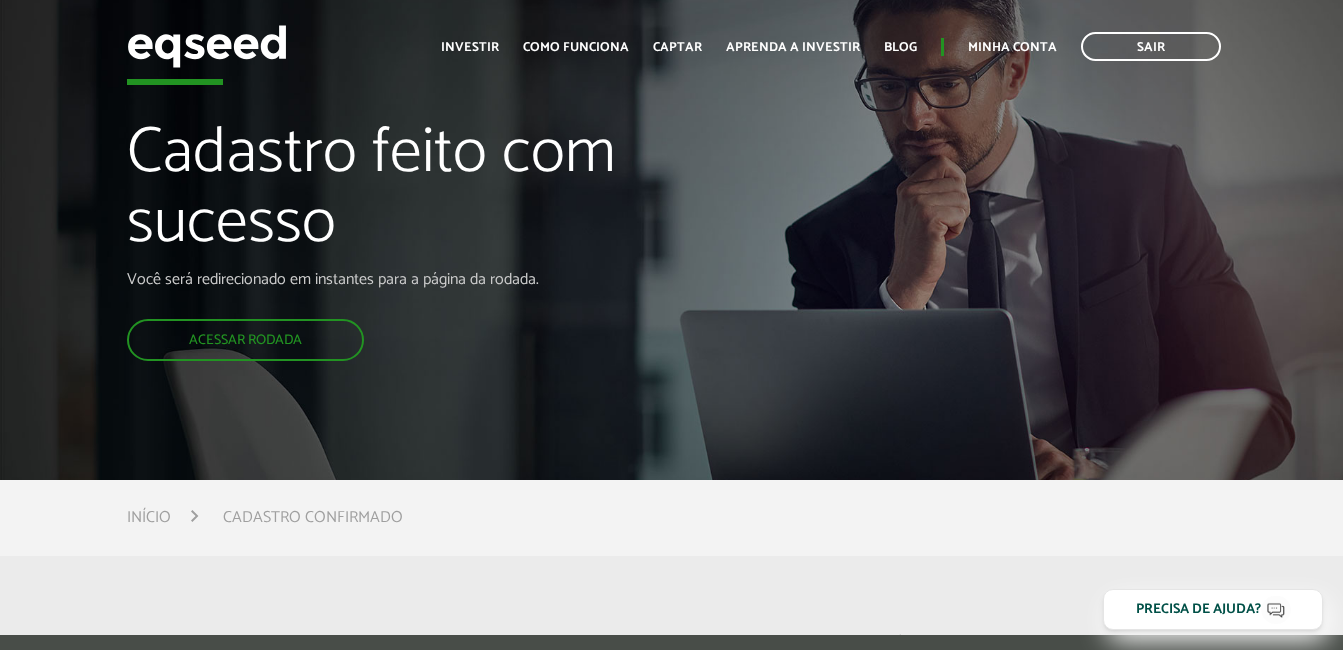 scroll, scrollTop: 0, scrollLeft: 0, axis: both 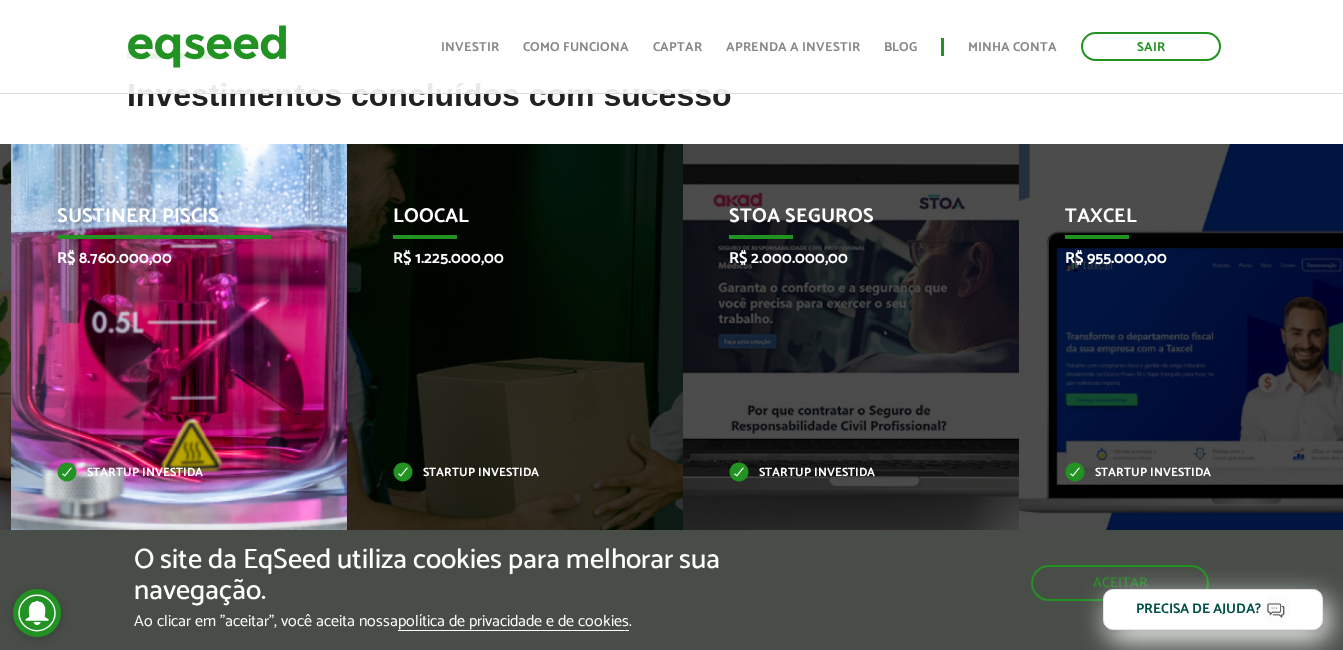 drag, startPoint x: 848, startPoint y: 314, endPoint x: 193, endPoint y: 321, distance: 655.0374 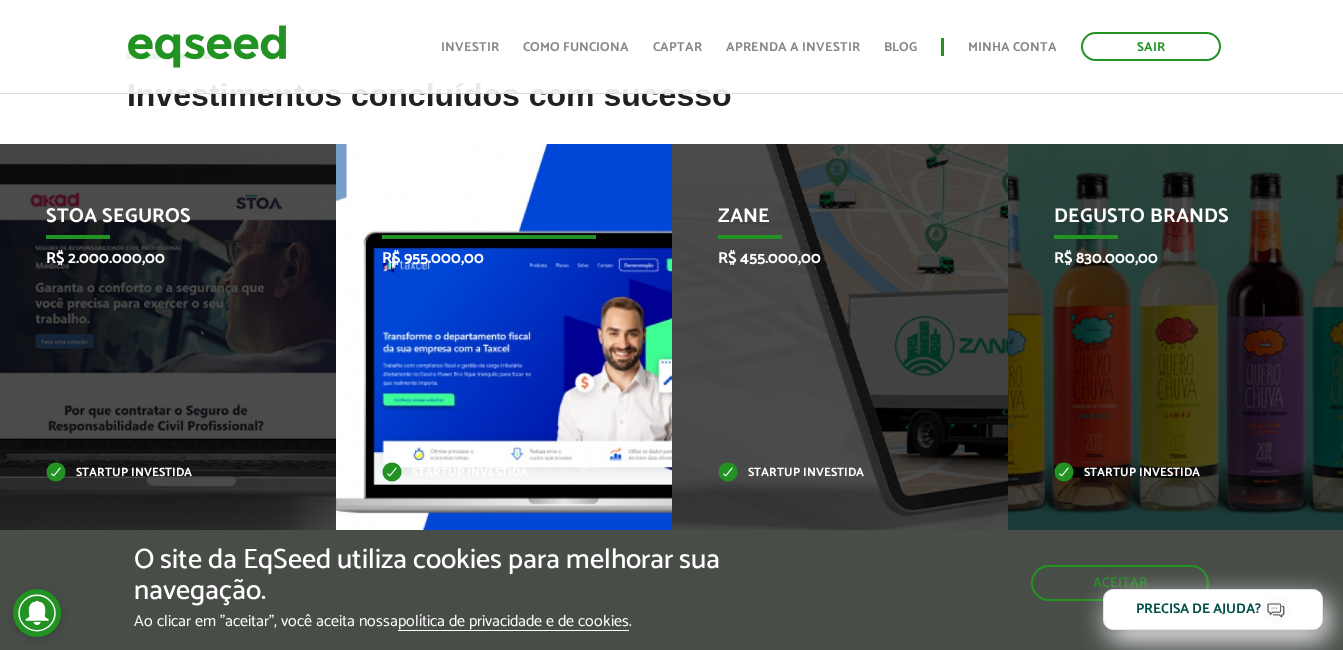 scroll, scrollTop: 900, scrollLeft: 0, axis: vertical 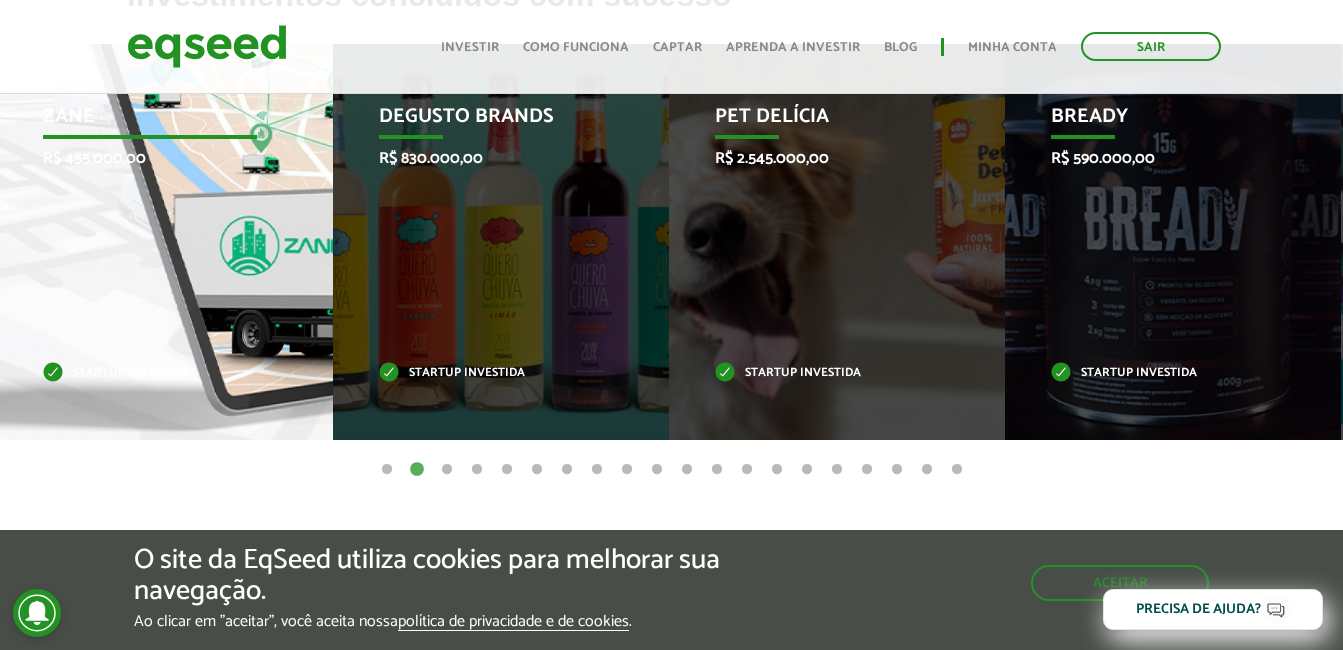 drag, startPoint x: 803, startPoint y: 322, endPoint x: 137, endPoint y: 322, distance: 666 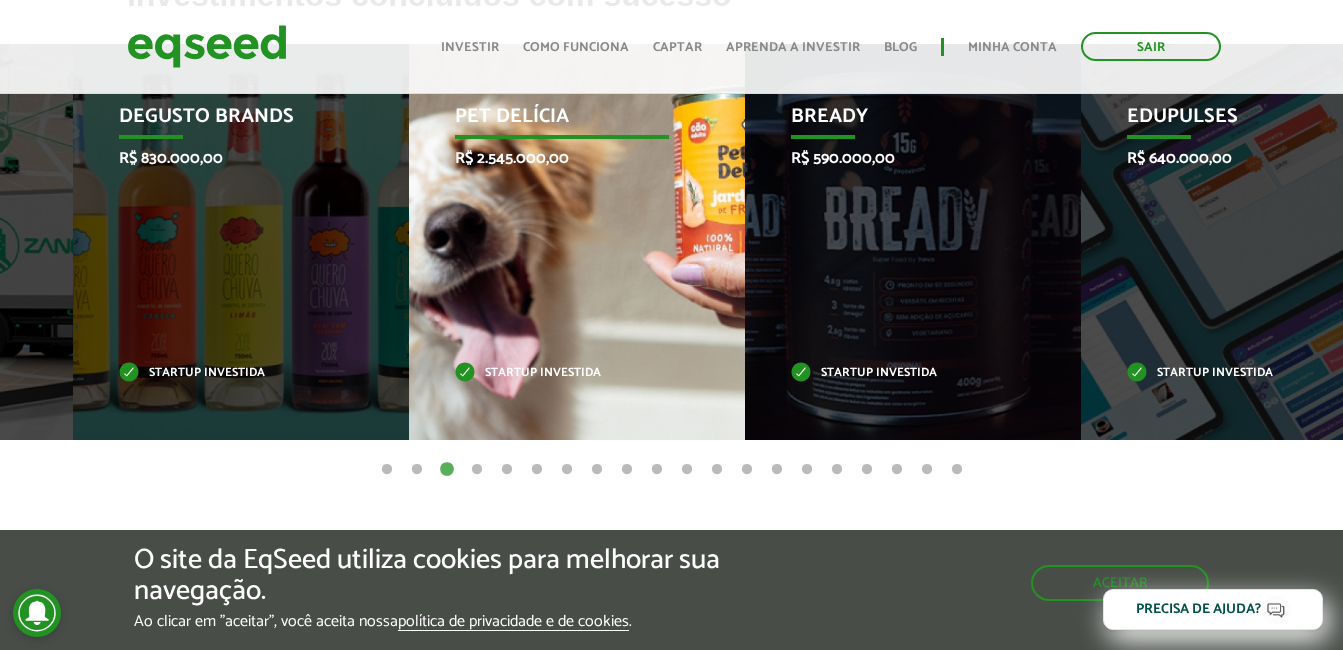 drag, startPoint x: 330, startPoint y: 296, endPoint x: 629, endPoint y: 296, distance: 299 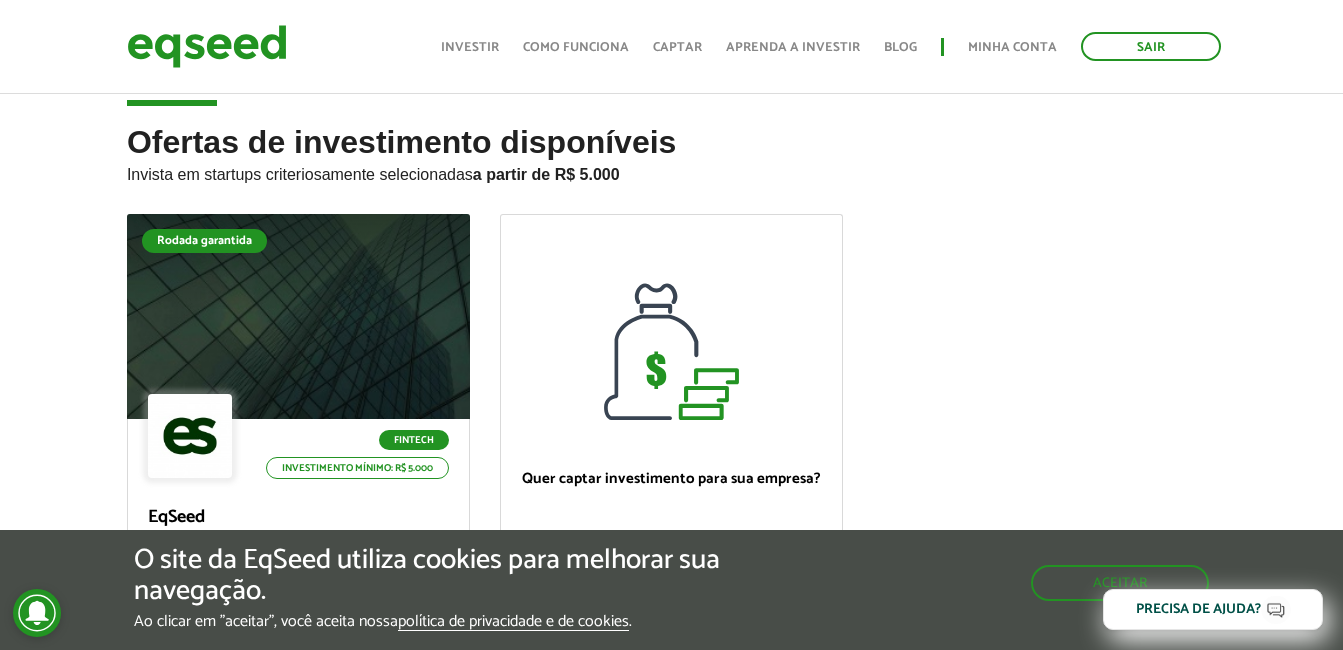 scroll, scrollTop: 0, scrollLeft: 0, axis: both 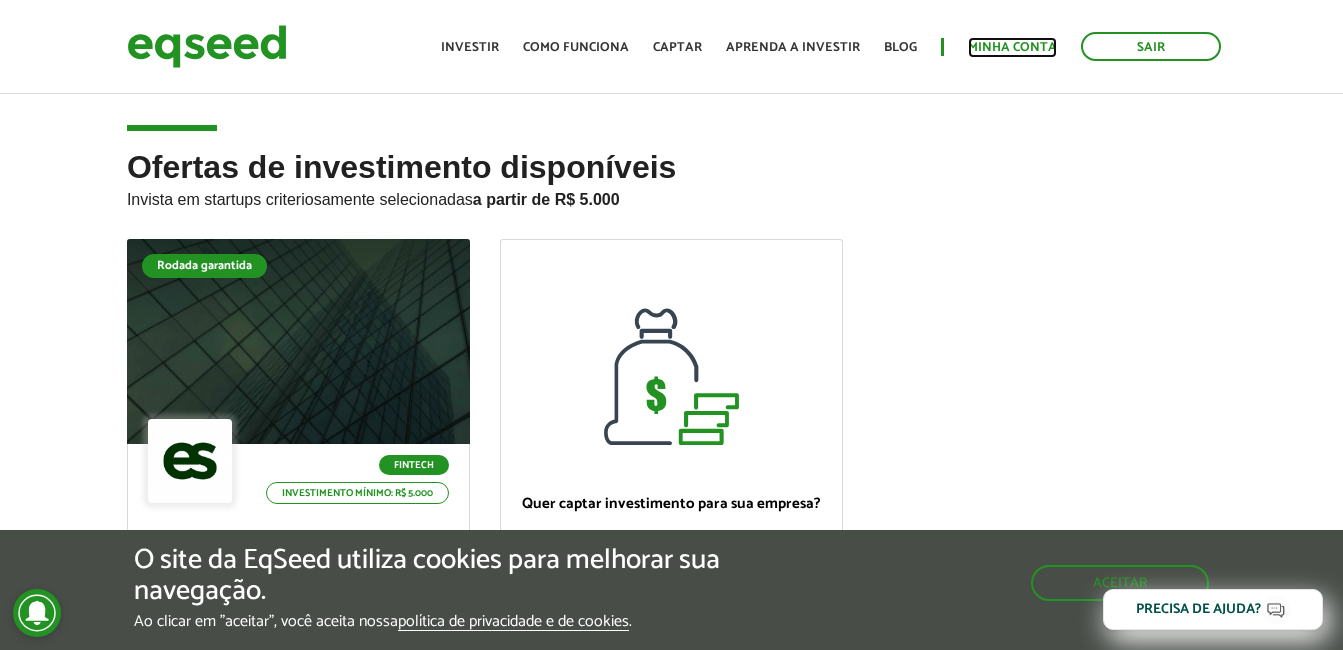 click on "Minha conta" at bounding box center [1012, 47] 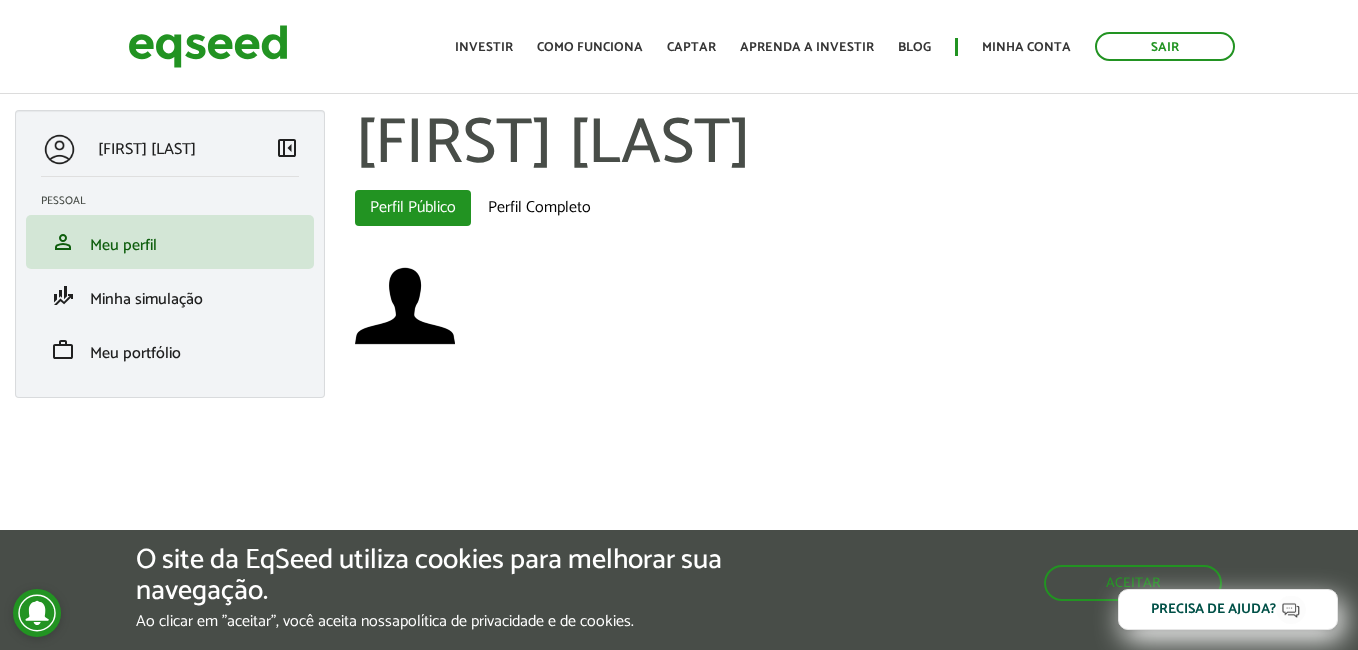 scroll, scrollTop: 0, scrollLeft: 0, axis: both 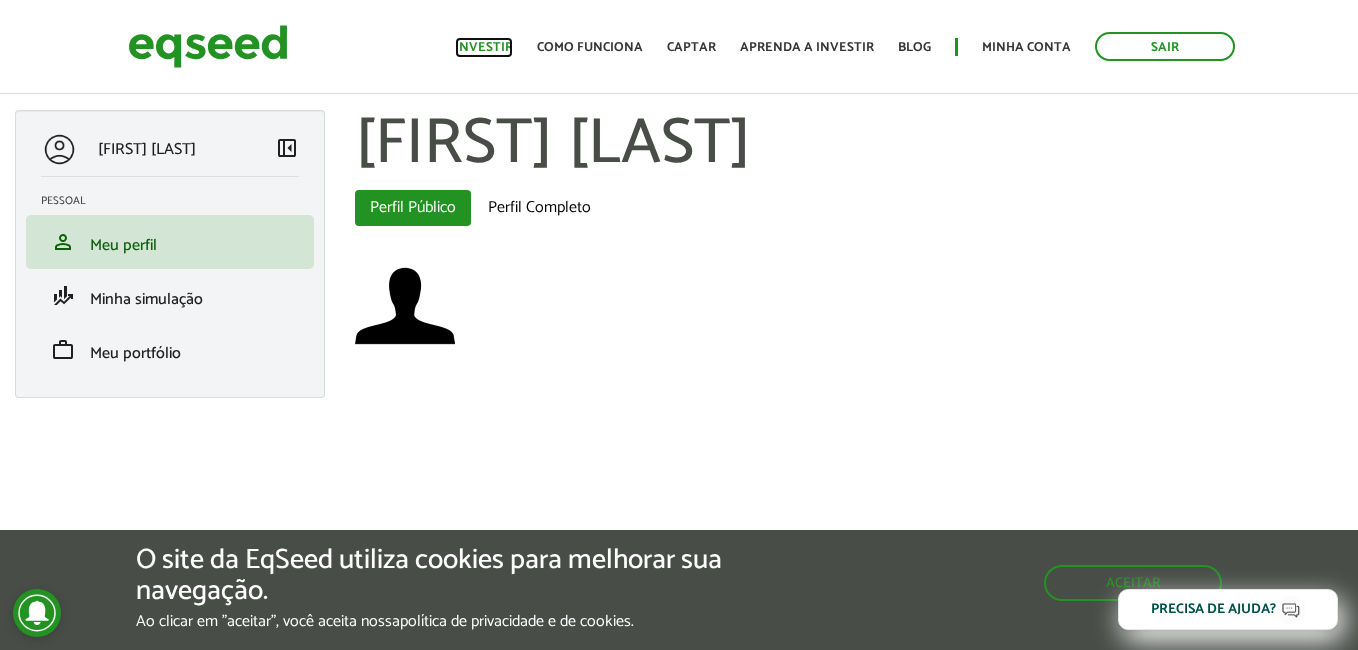 click on "Investir" at bounding box center [484, 47] 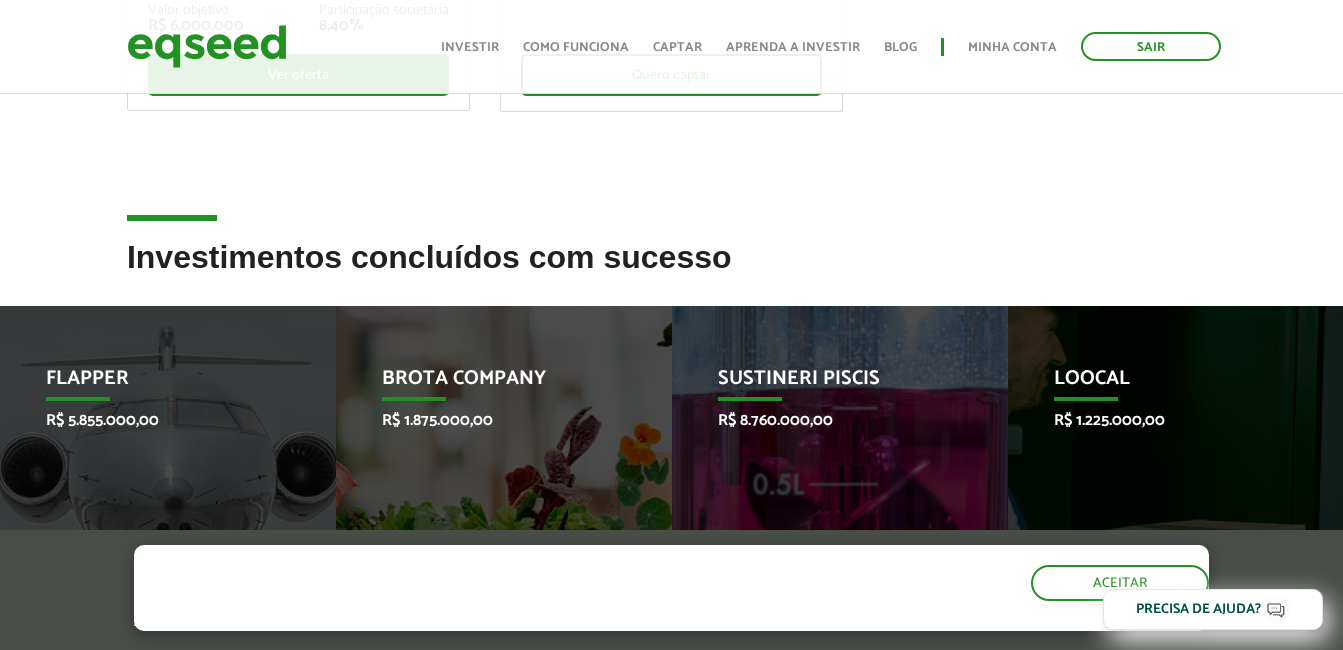 scroll, scrollTop: 700, scrollLeft: 0, axis: vertical 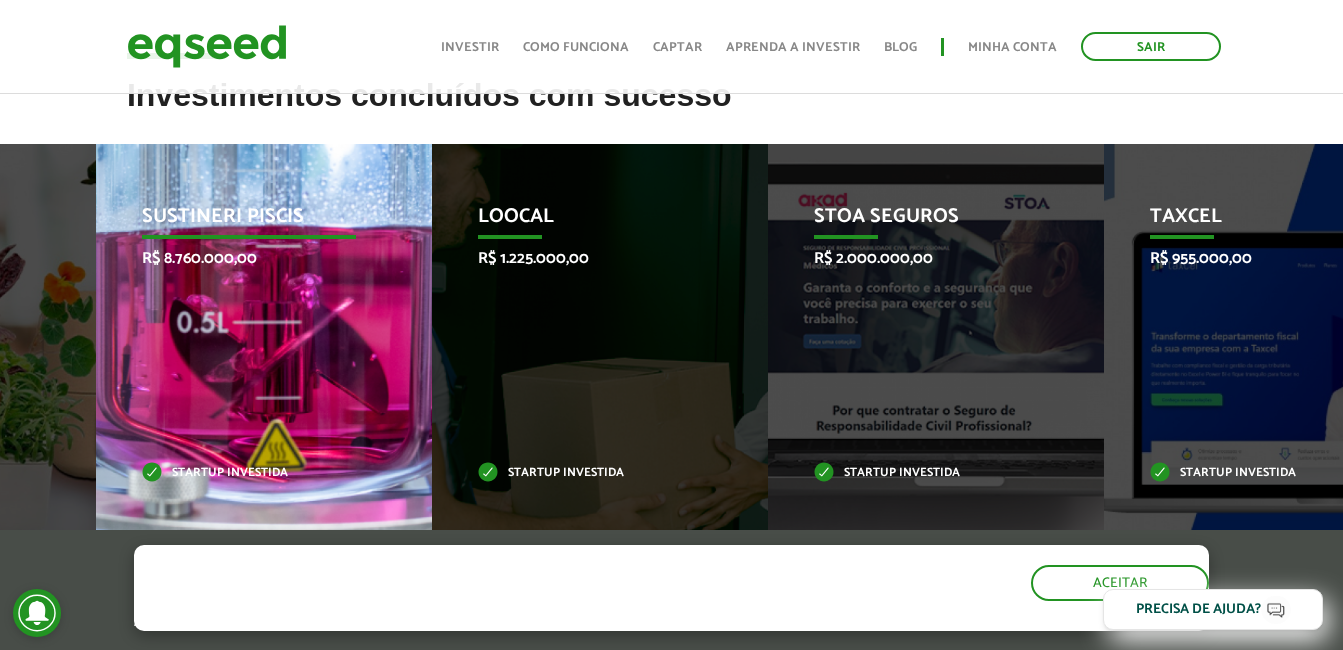 drag, startPoint x: 814, startPoint y: 334, endPoint x: 220, endPoint y: 334, distance: 594 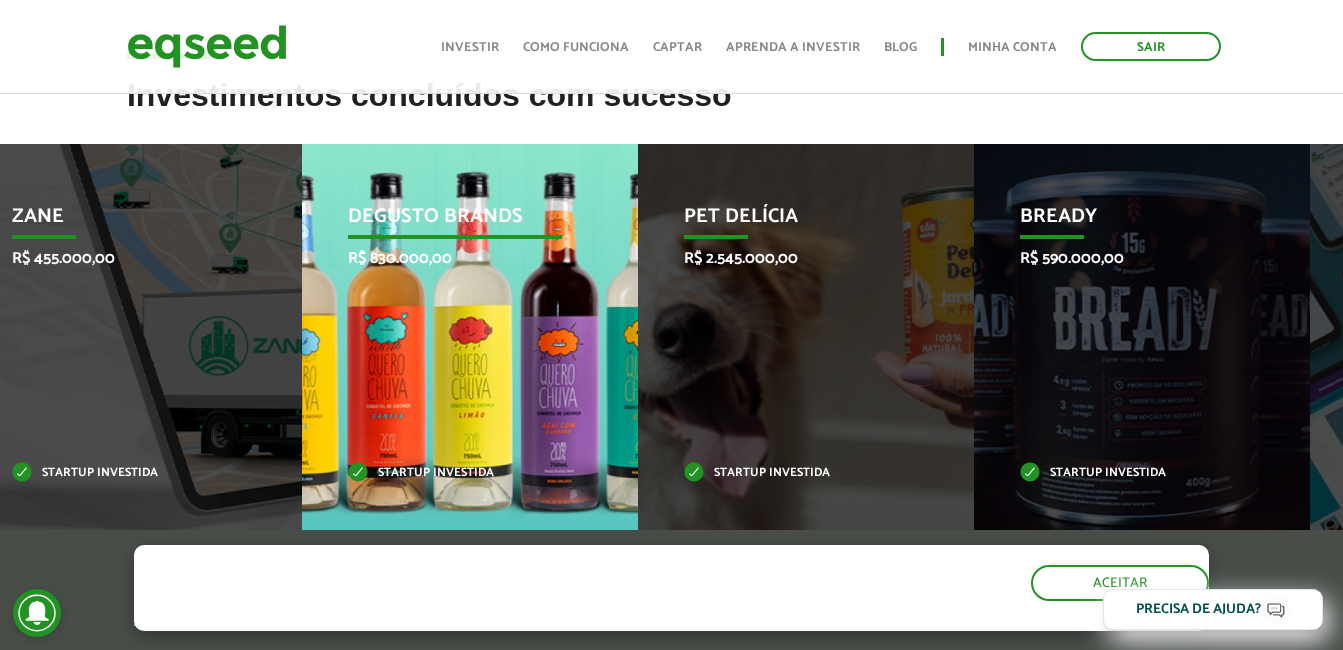 drag, startPoint x: 769, startPoint y: 370, endPoint x: 155, endPoint y: 357, distance: 614.13763 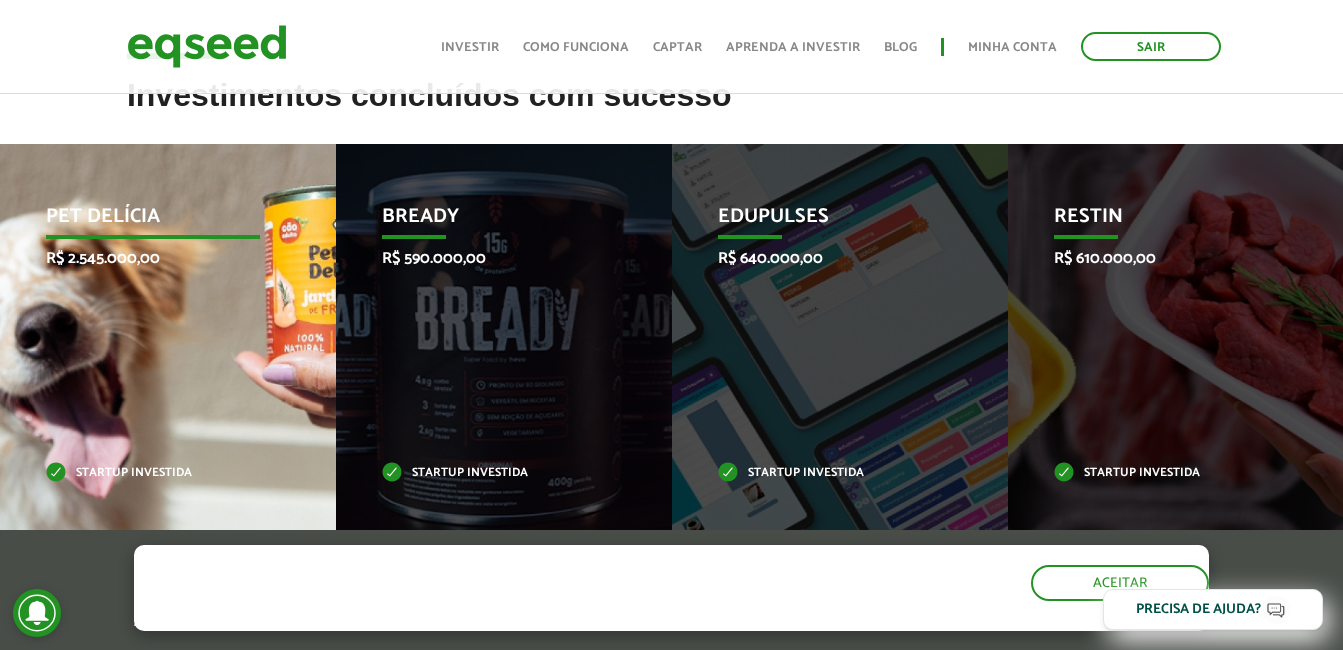 click on "Pet Delícia
R$ 2.545.000,00
Startup investida" at bounding box center (153, 342) 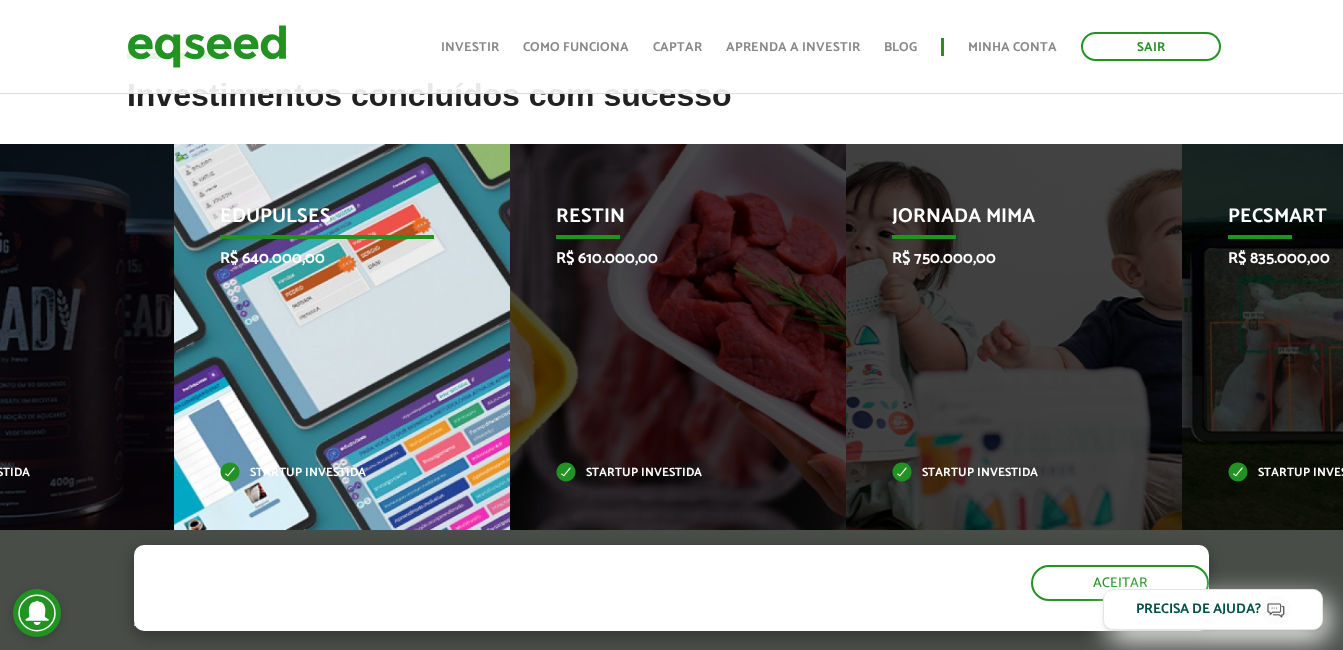 drag, startPoint x: 826, startPoint y: 369, endPoint x: 211, endPoint y: 359, distance: 615.0813 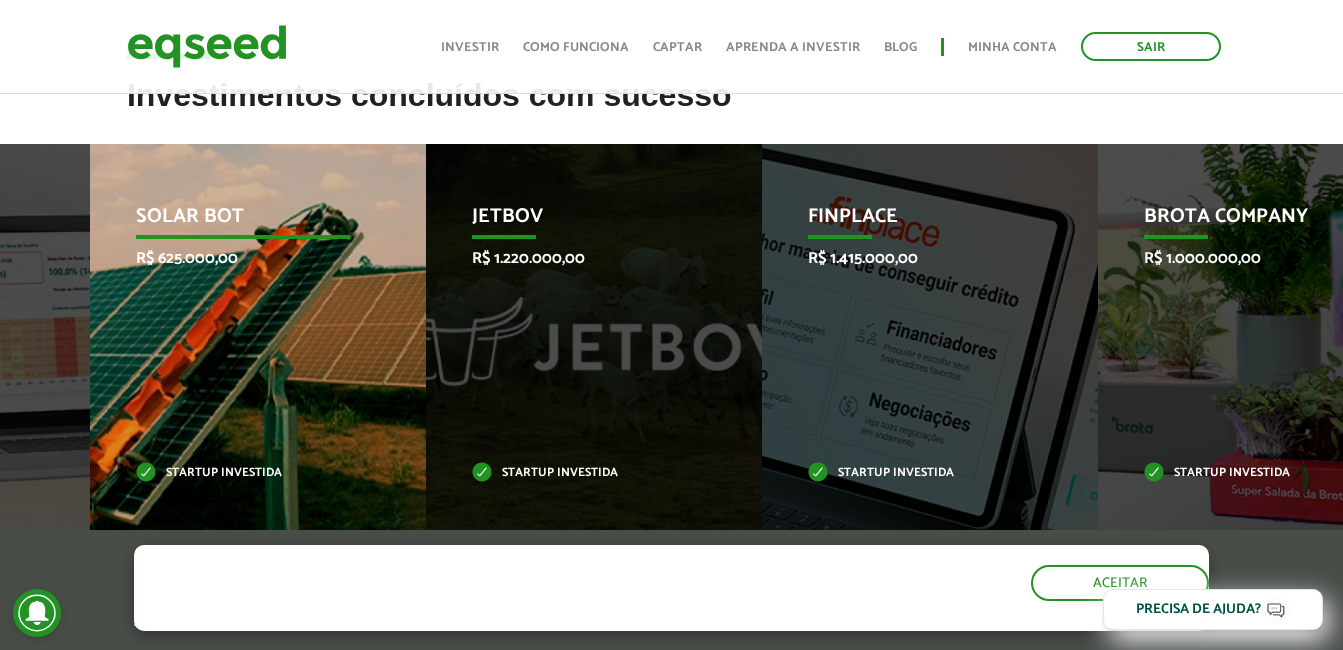 drag, startPoint x: 1201, startPoint y: 417, endPoint x: 344, endPoint y: 407, distance: 857.05835 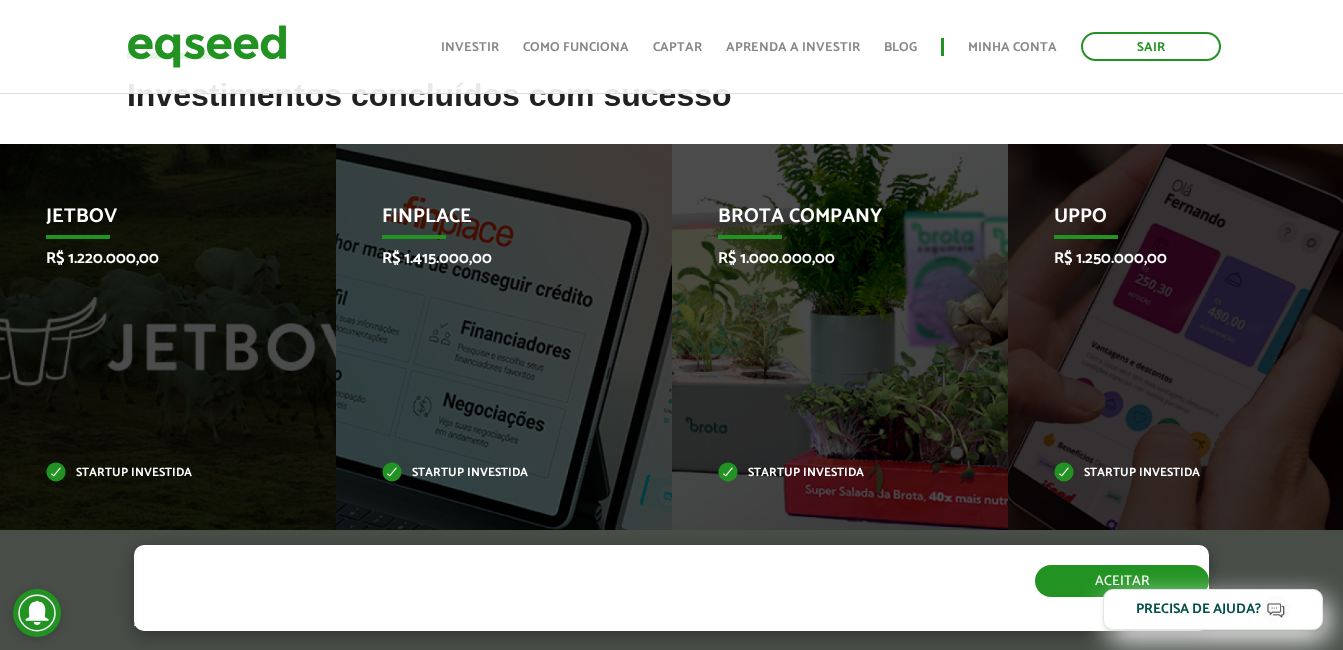 click on "Aceitar" at bounding box center [1122, 581] 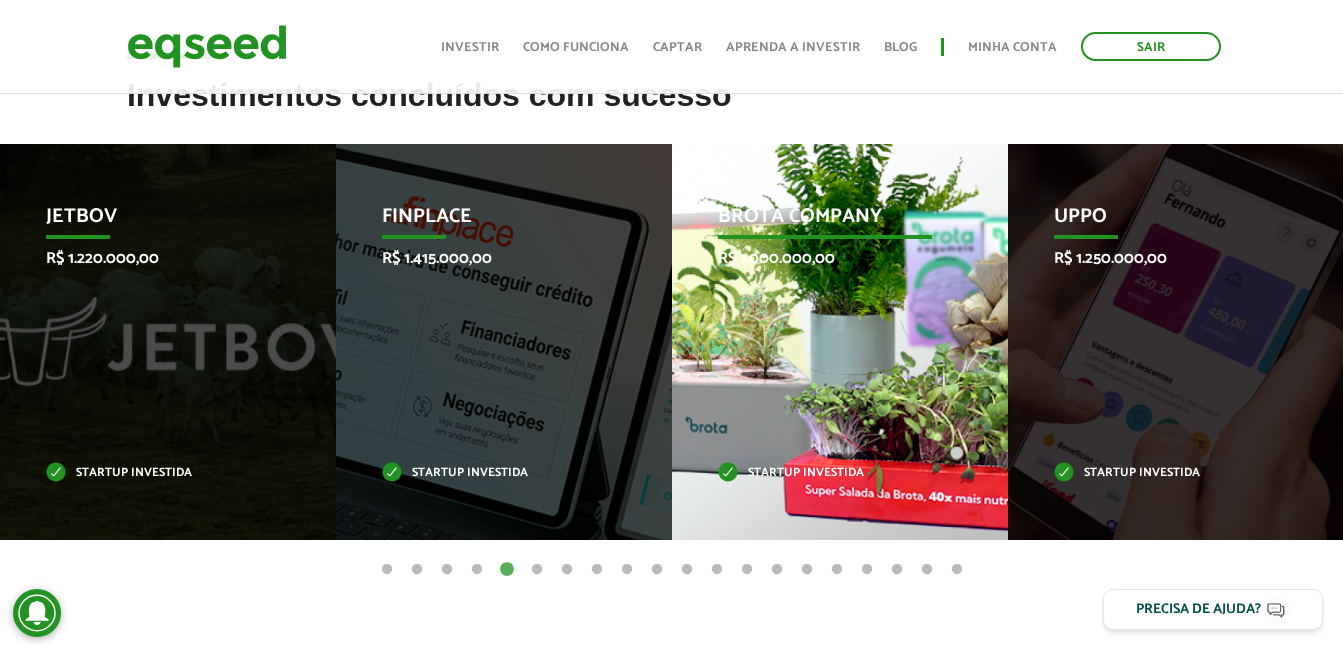 click on "Brota Company
R$ 1.000.000,00
Startup investida" at bounding box center (825, 342) 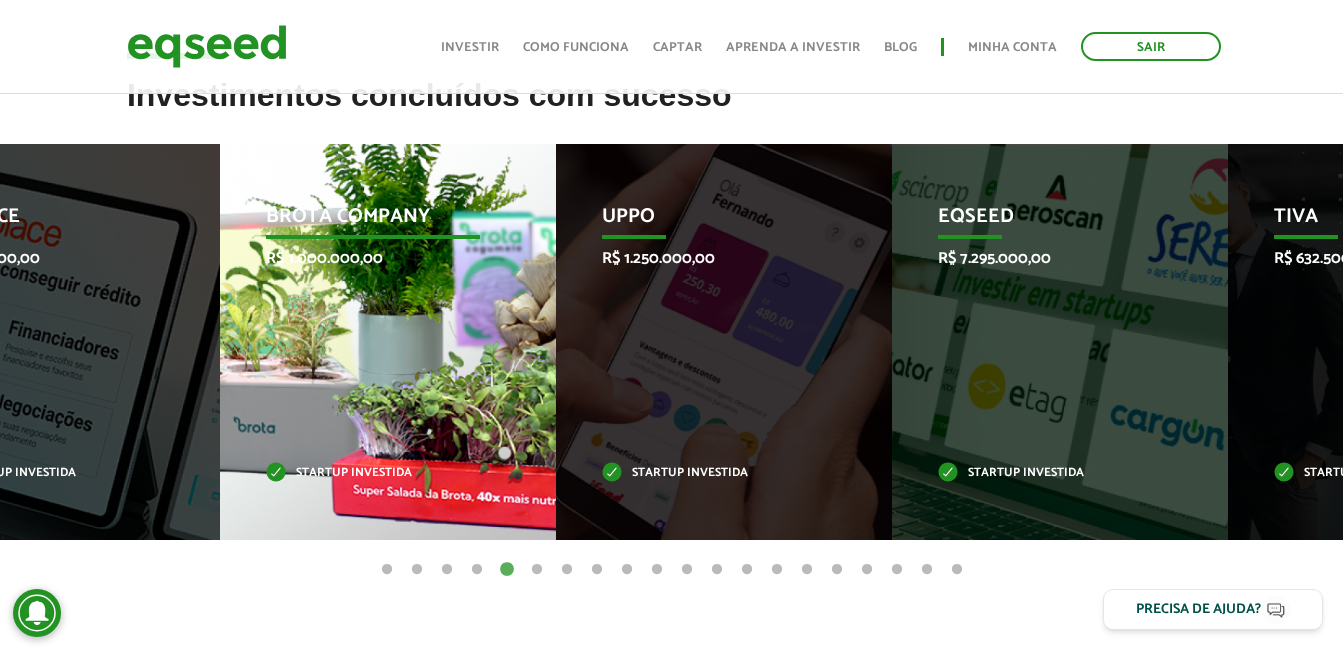 drag, startPoint x: 870, startPoint y: 388, endPoint x: 418, endPoint y: 390, distance: 452.00443 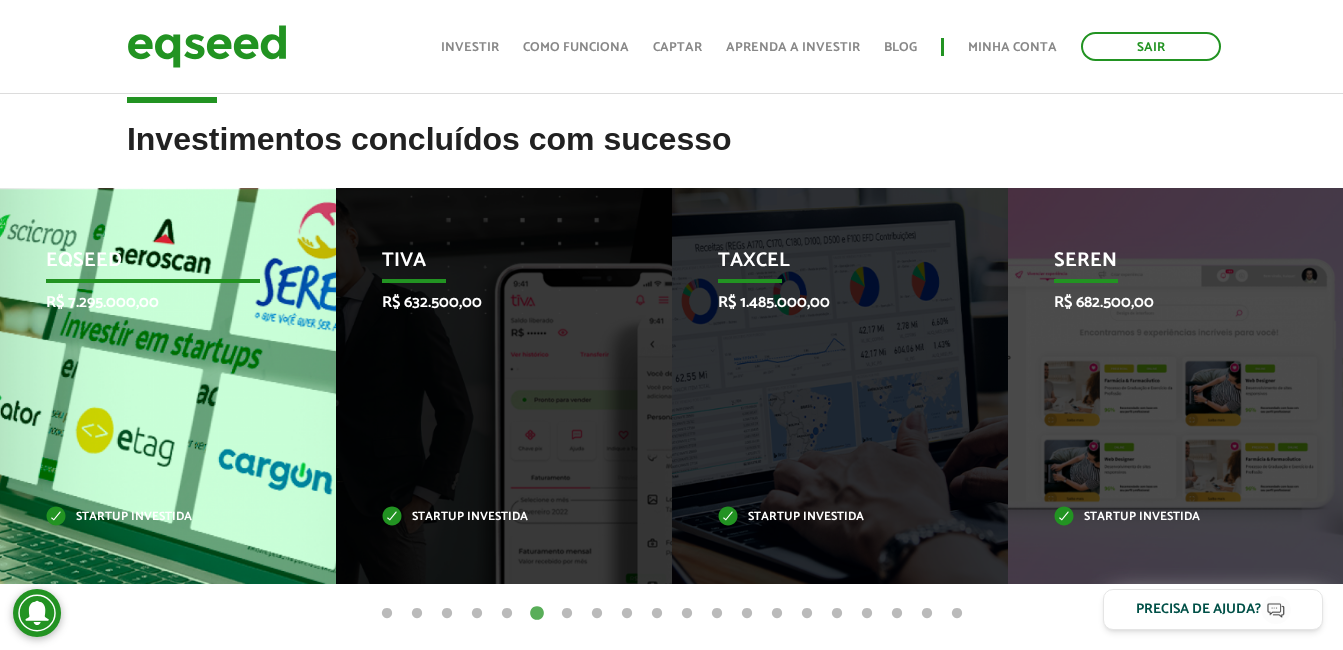 scroll, scrollTop: 800, scrollLeft: 0, axis: vertical 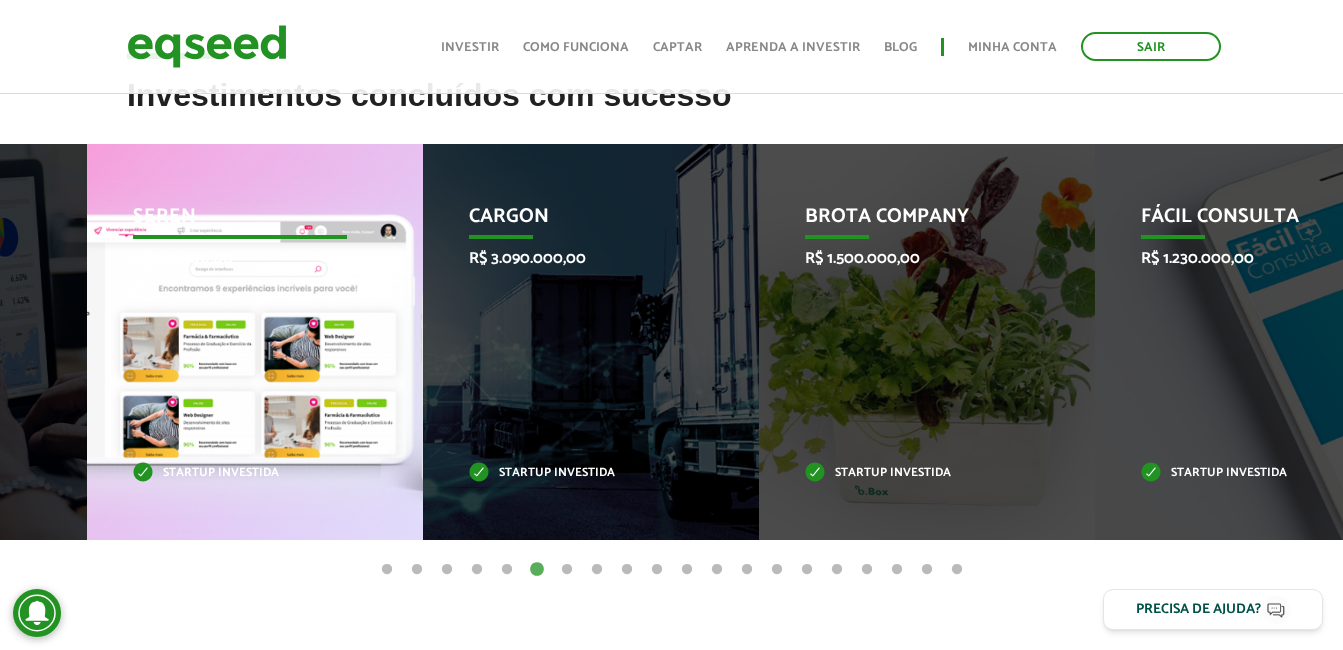 drag, startPoint x: 1141, startPoint y: 409, endPoint x: 117, endPoint y: 376, distance: 1024.5316 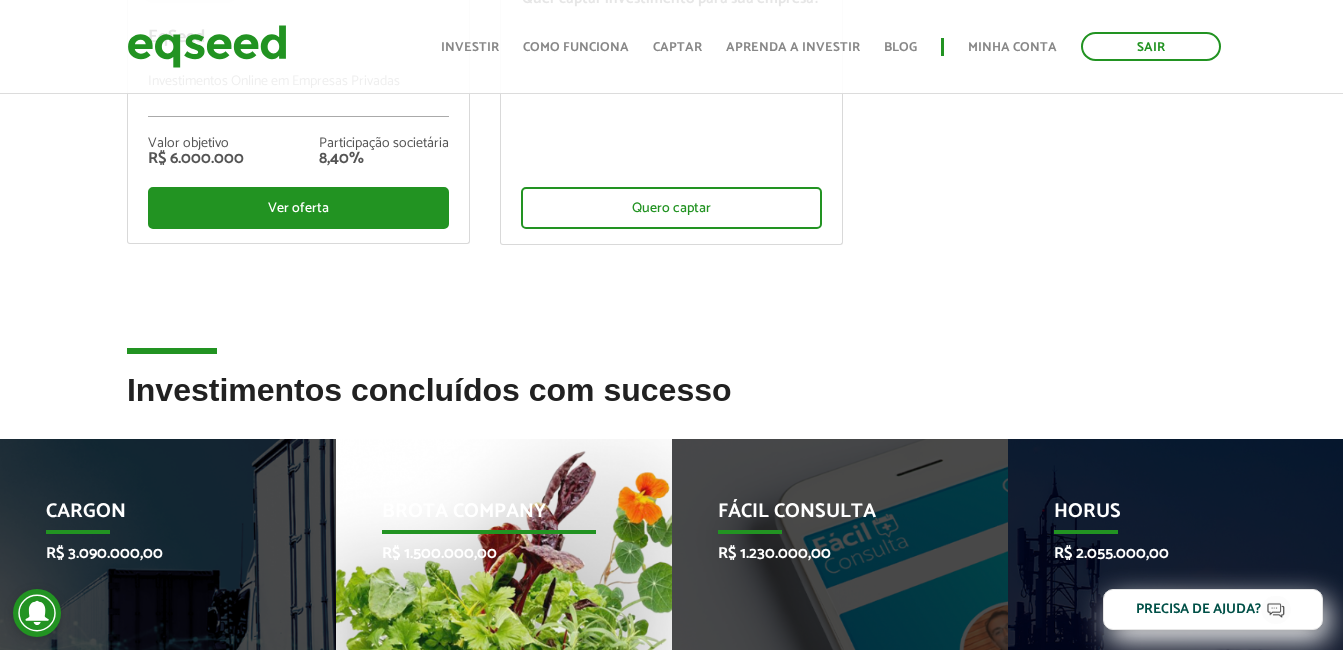 scroll, scrollTop: 500, scrollLeft: 0, axis: vertical 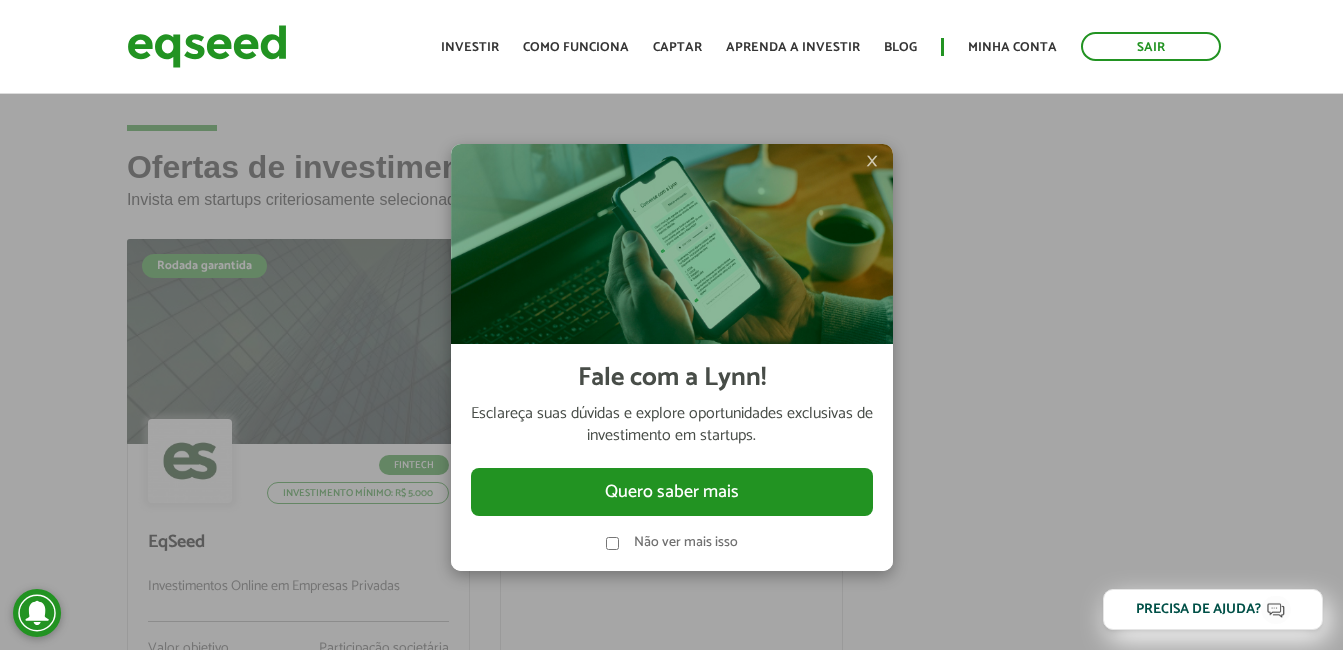 click at bounding box center [671, 325] 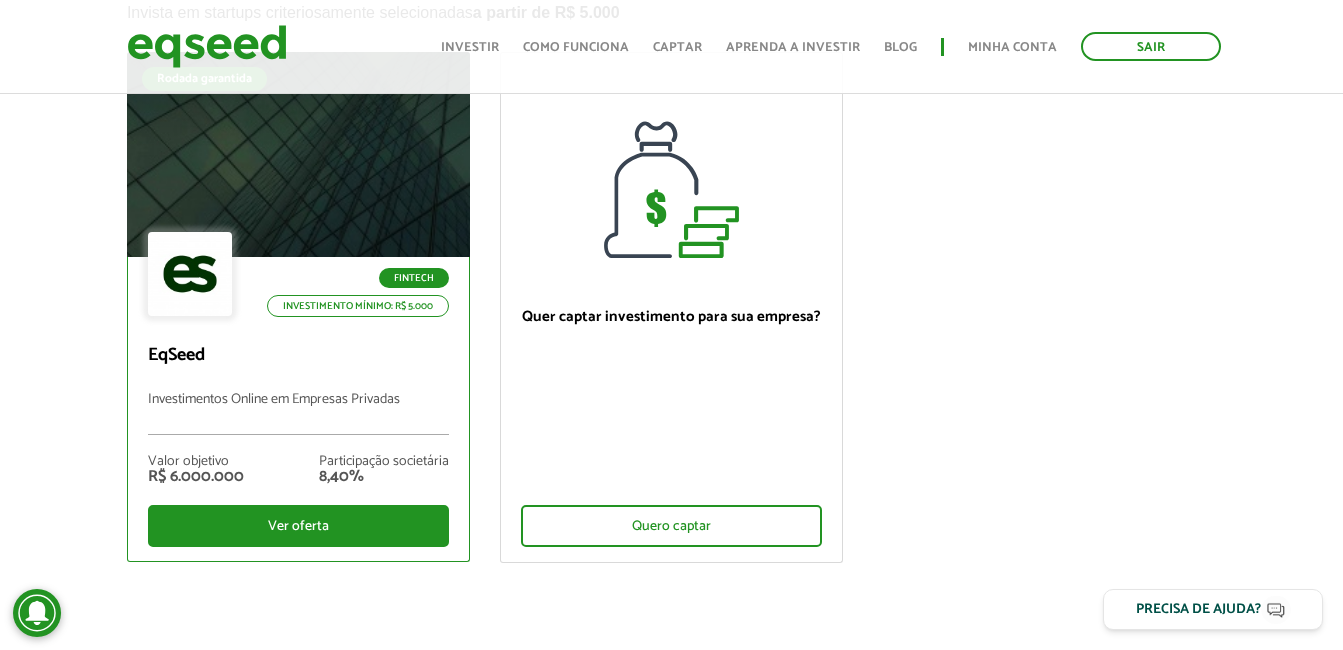 scroll, scrollTop: 200, scrollLeft: 0, axis: vertical 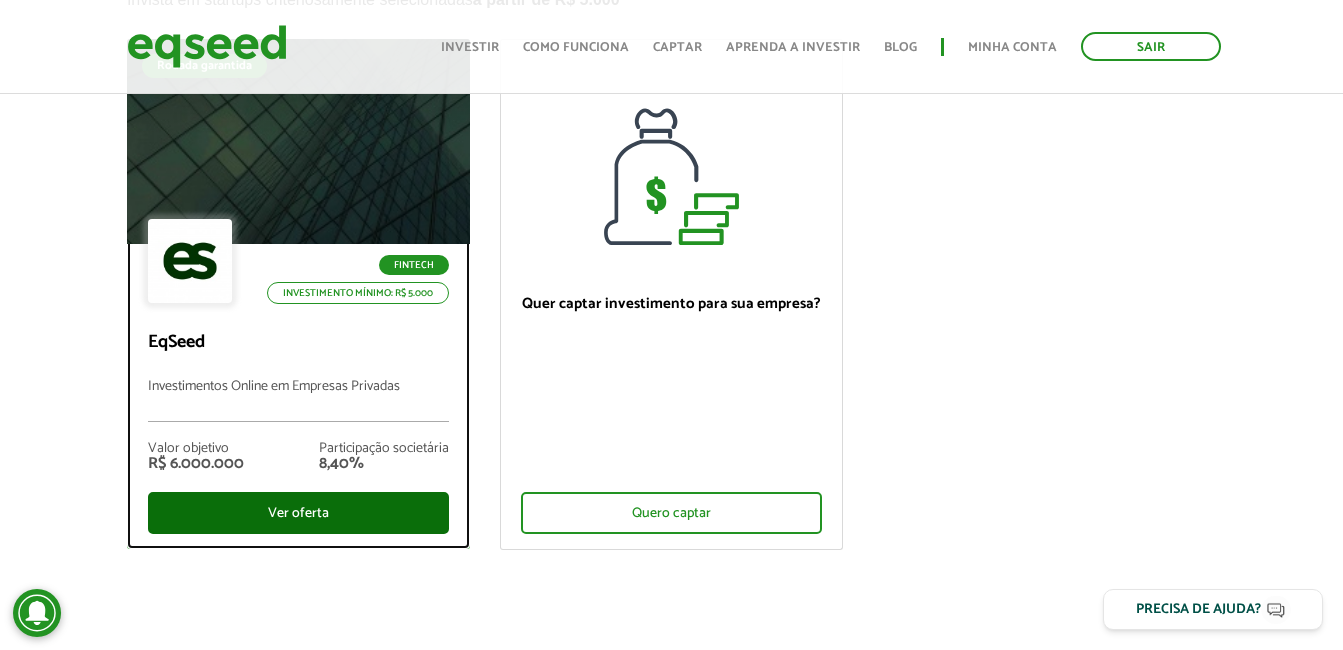 click on "Ver oferta" at bounding box center (298, 513) 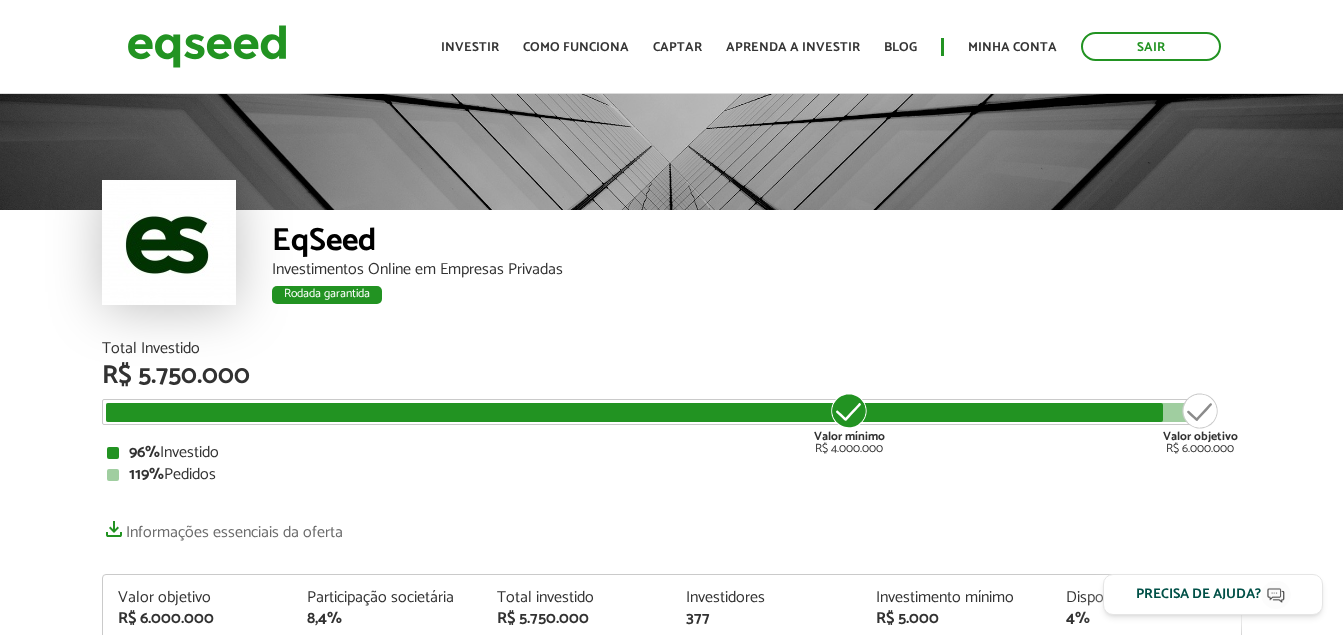 scroll, scrollTop: 0, scrollLeft: 0, axis: both 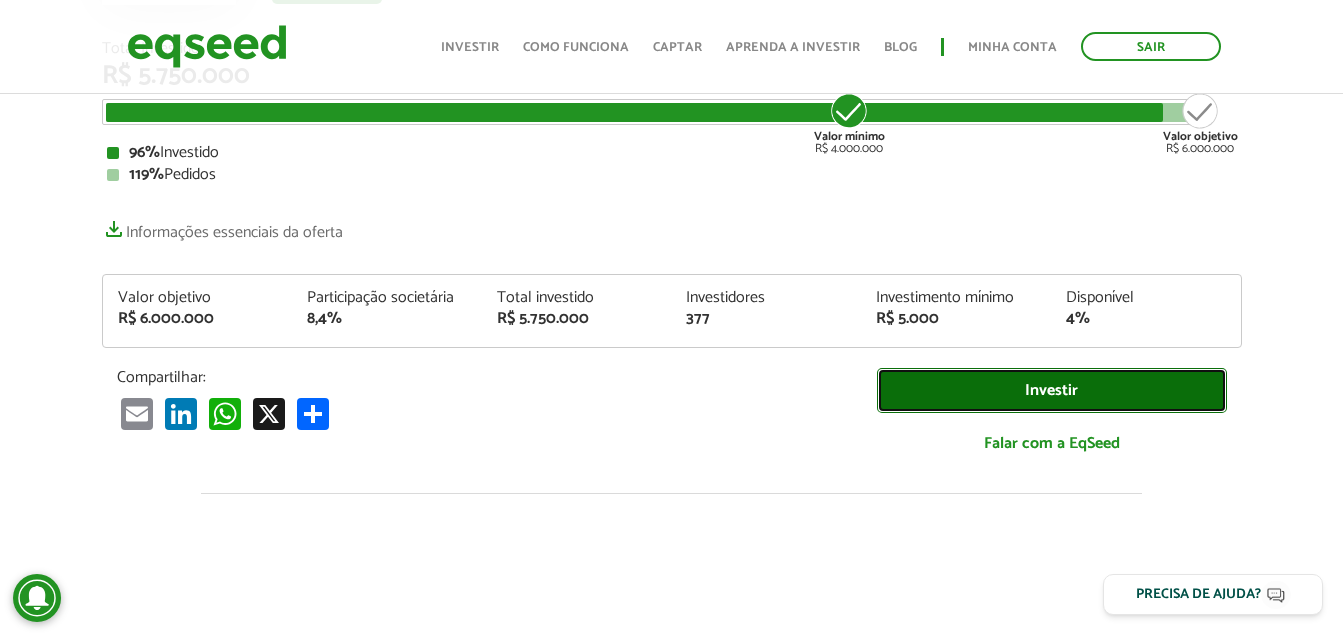 click on "Investir" at bounding box center [1052, 390] 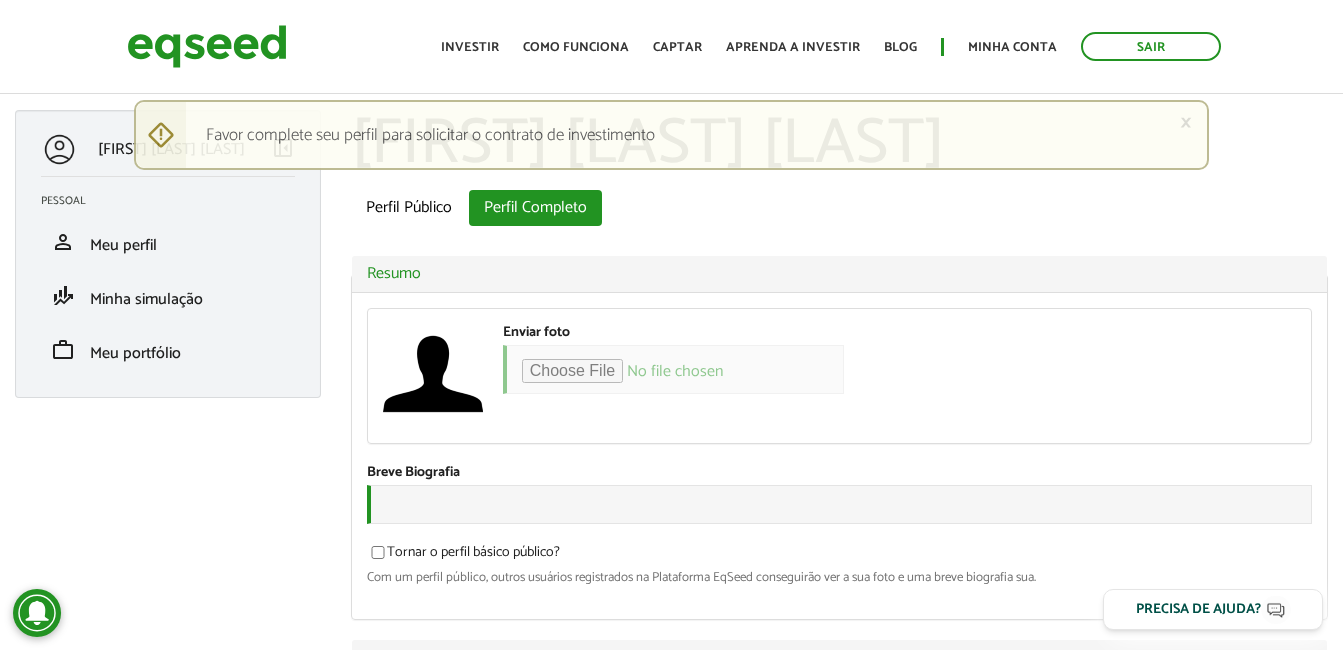 scroll, scrollTop: 0, scrollLeft: 0, axis: both 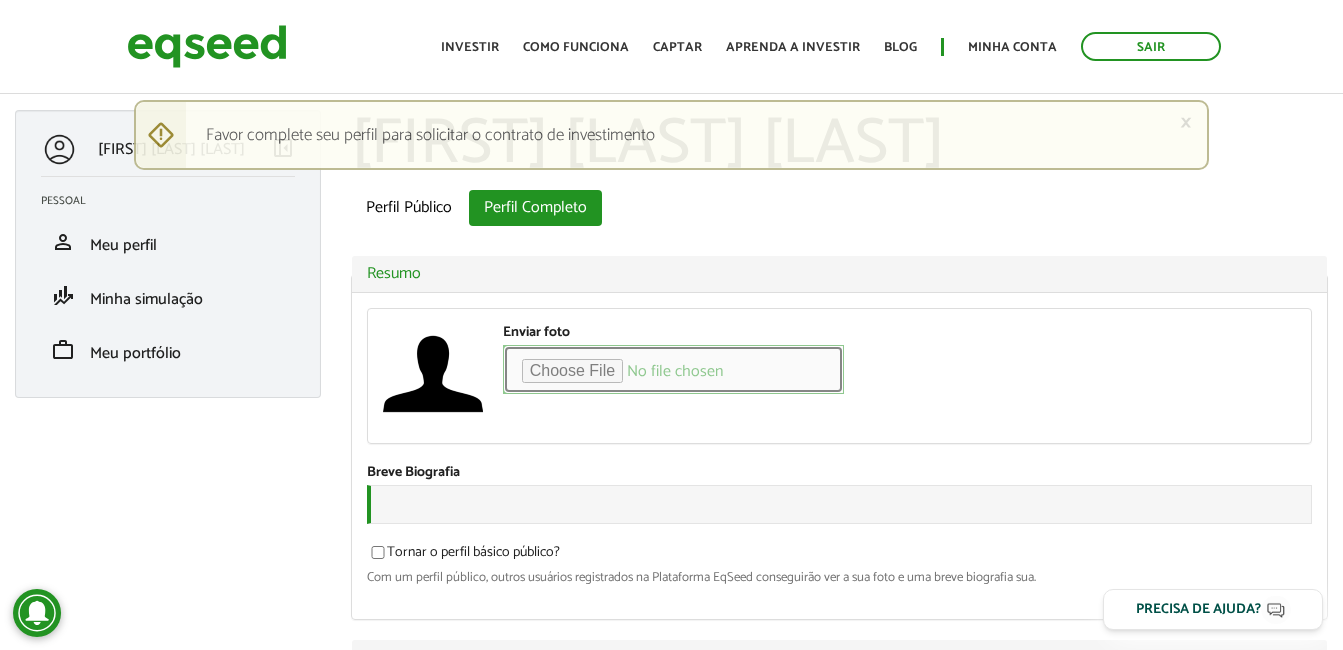 click on "Enviar foto" at bounding box center (673, 369) 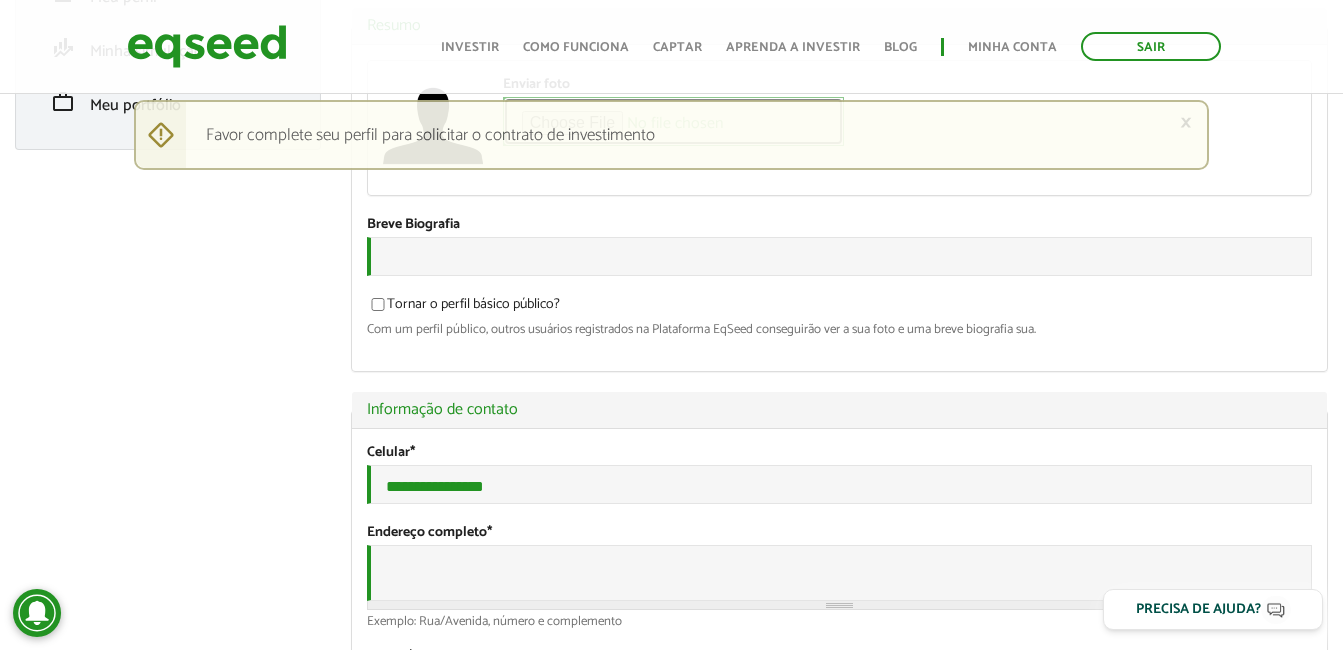 scroll, scrollTop: 100, scrollLeft: 0, axis: vertical 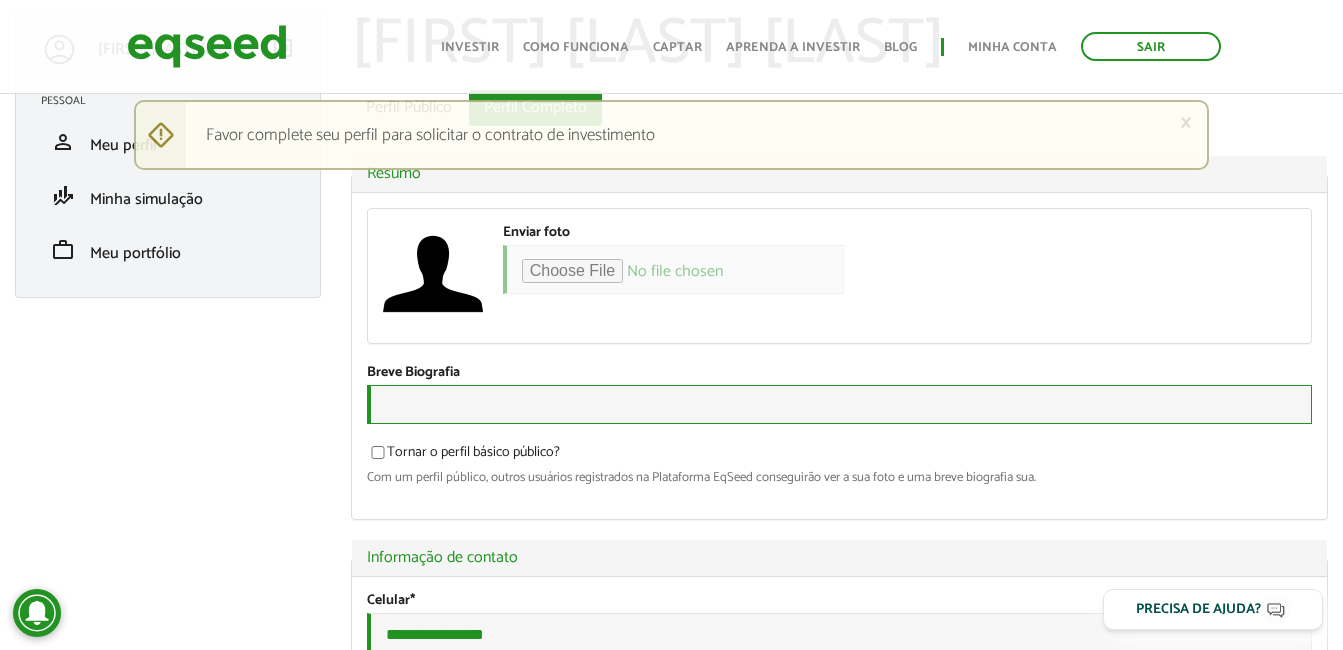 click on "Breve Biografia" at bounding box center (839, 404) 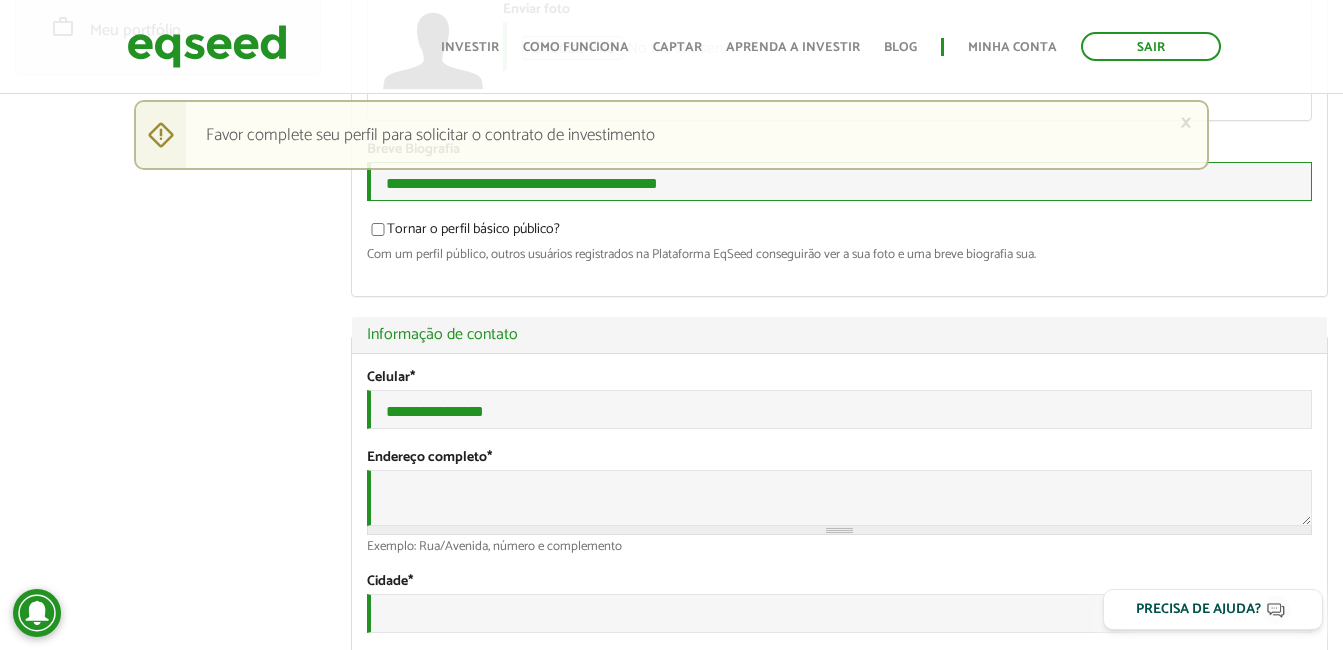 scroll, scrollTop: 400, scrollLeft: 0, axis: vertical 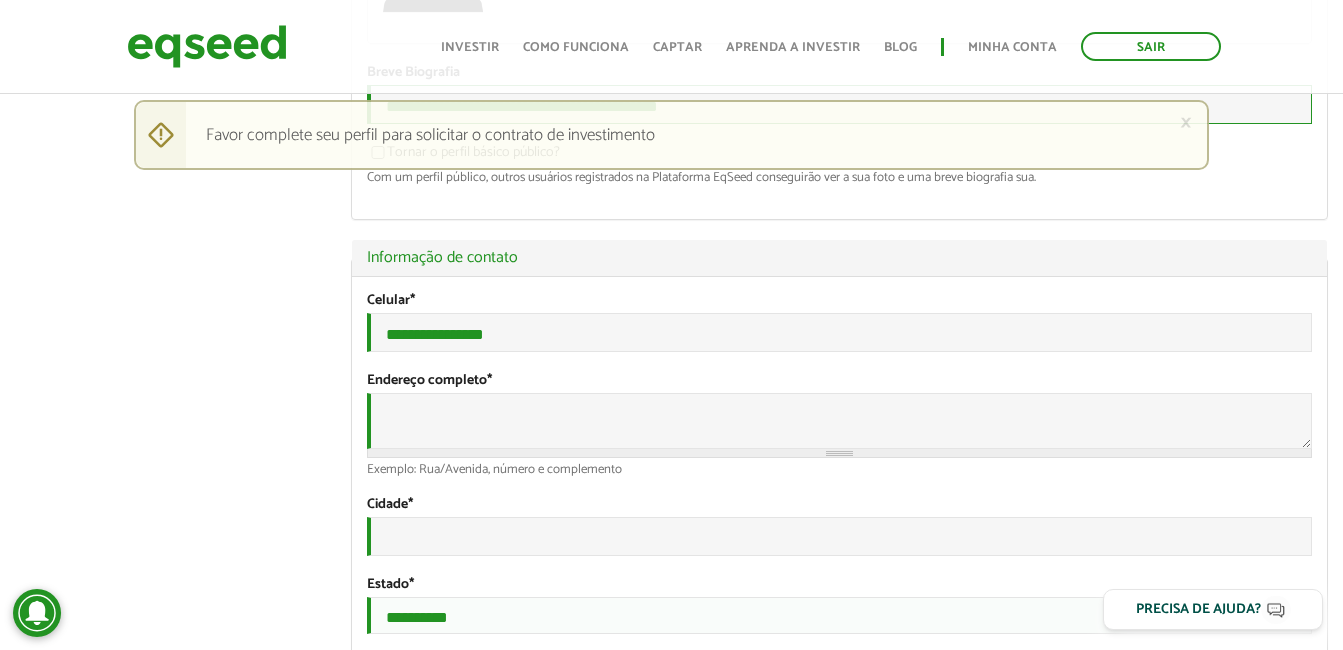 type on "**********" 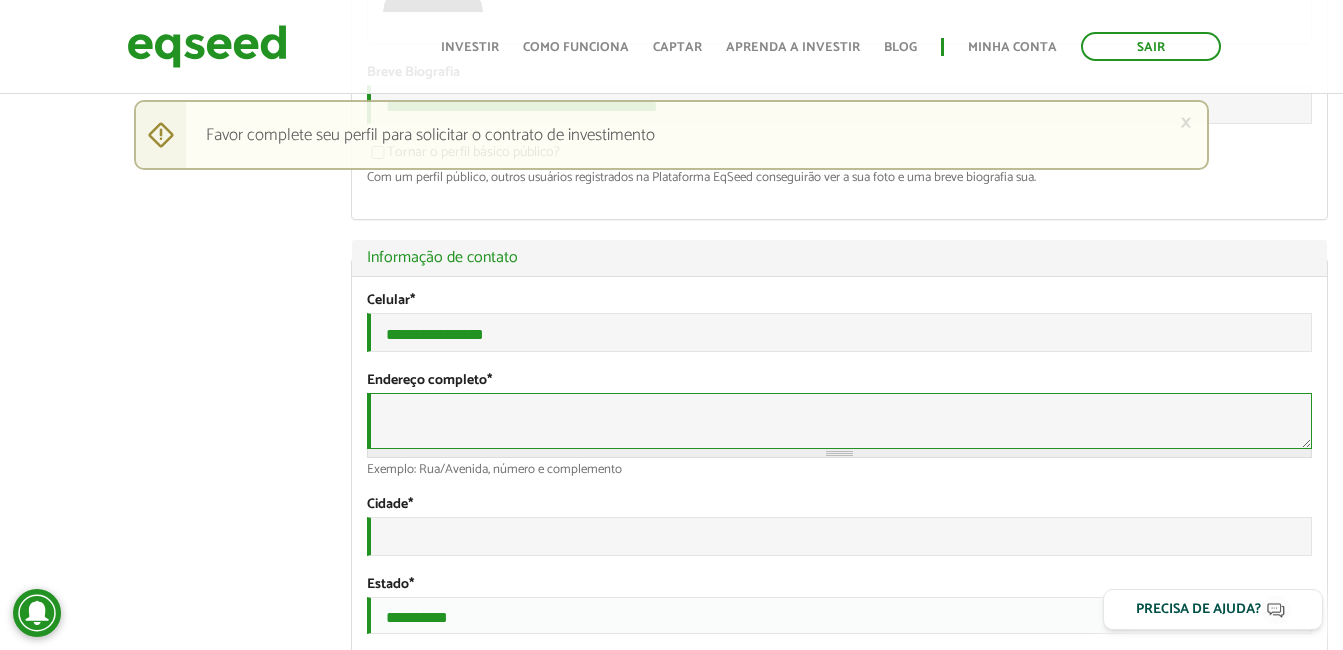click on "Endereço completo  *" at bounding box center (839, 421) 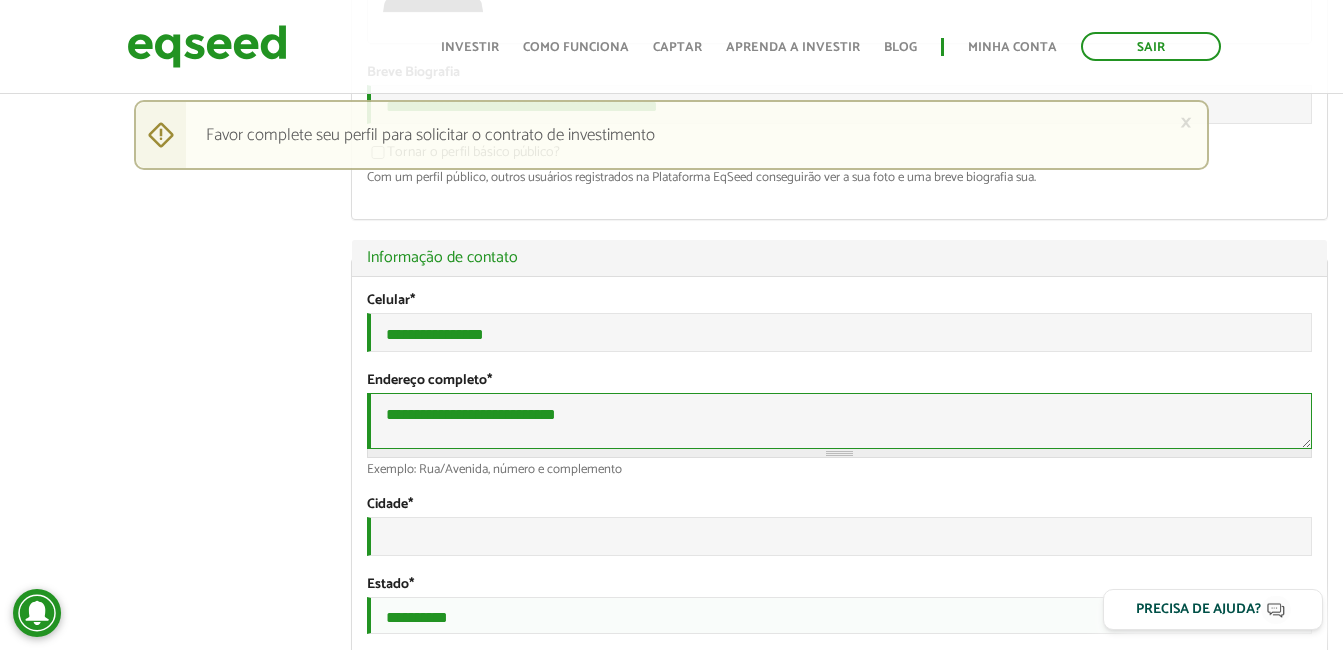 click on "**********" at bounding box center [839, 421] 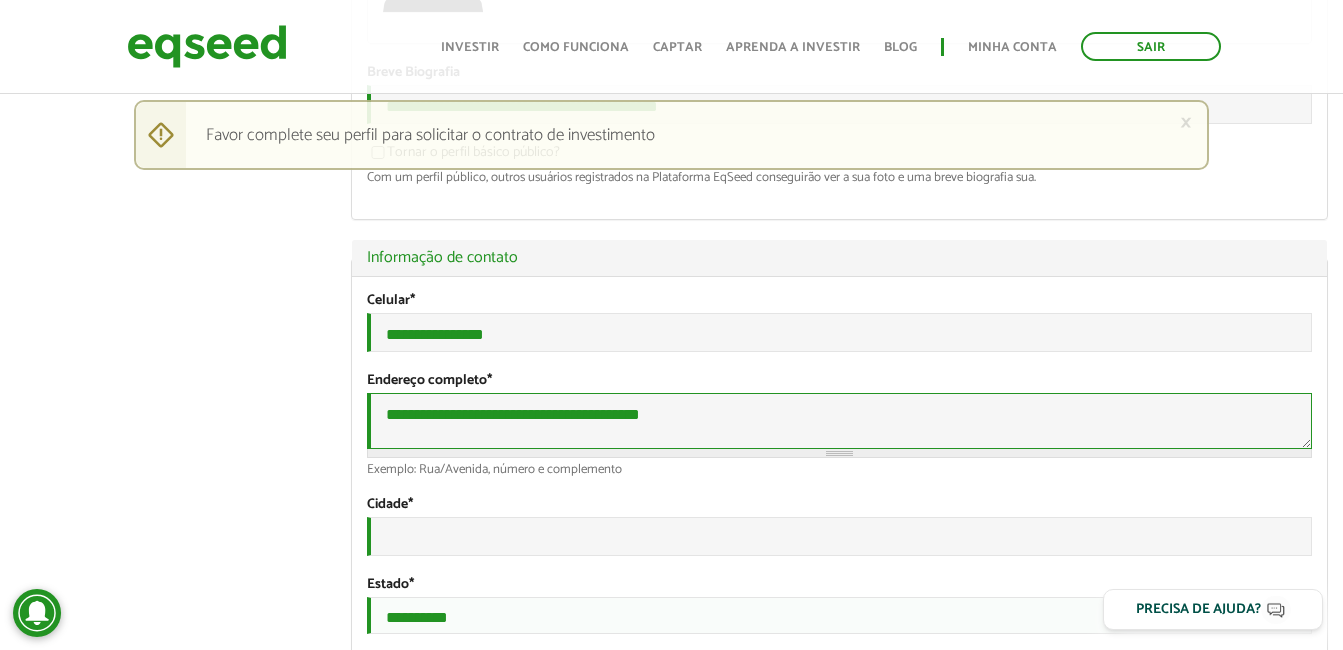 type on "**********" 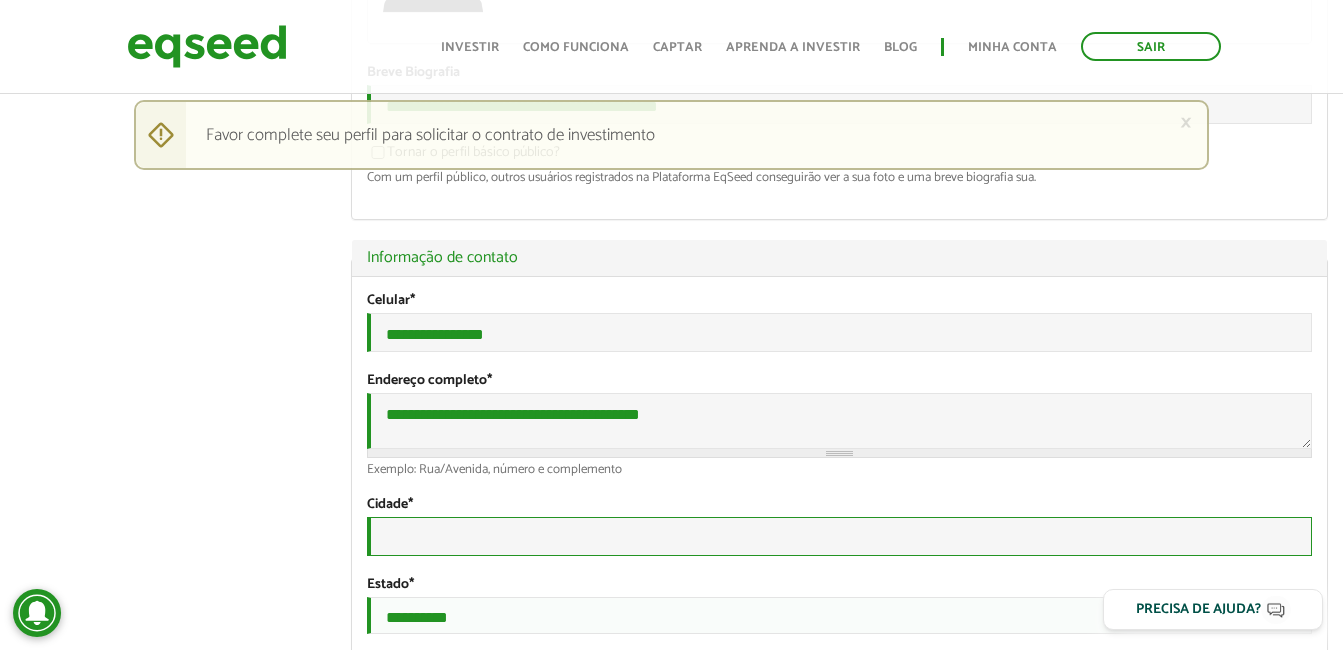 click on "Cidade  *" at bounding box center [839, 536] 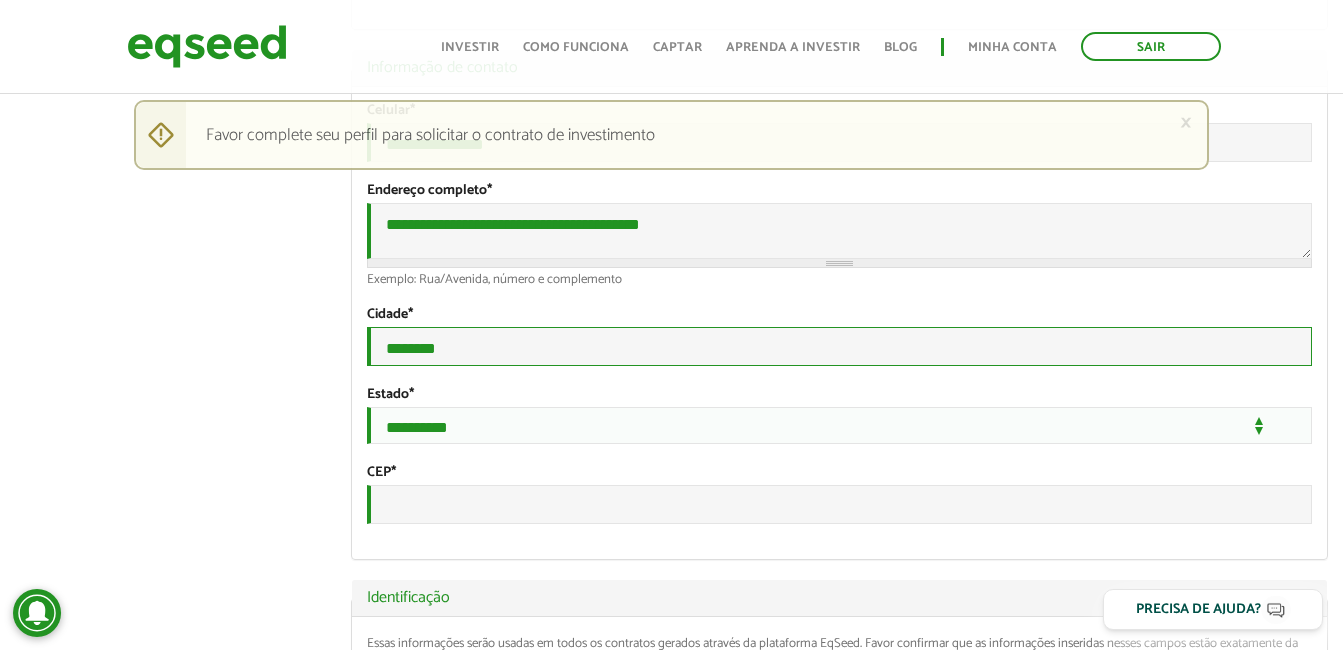 scroll, scrollTop: 600, scrollLeft: 0, axis: vertical 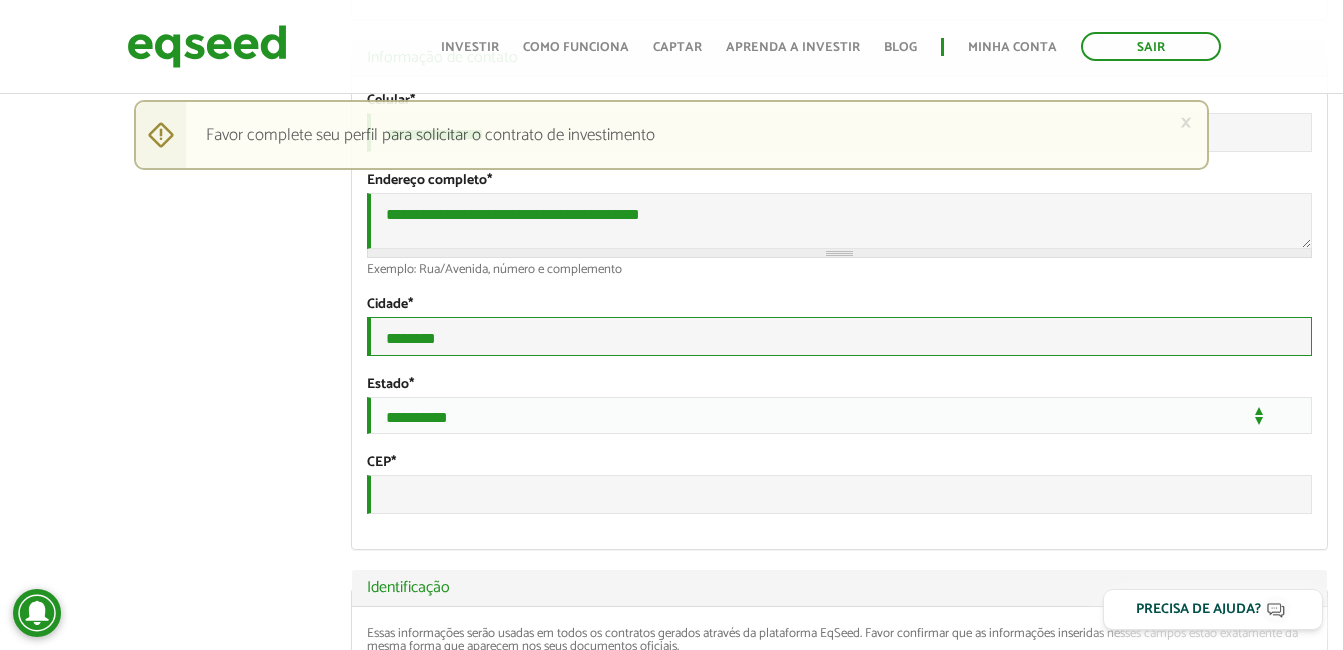 type on "********" 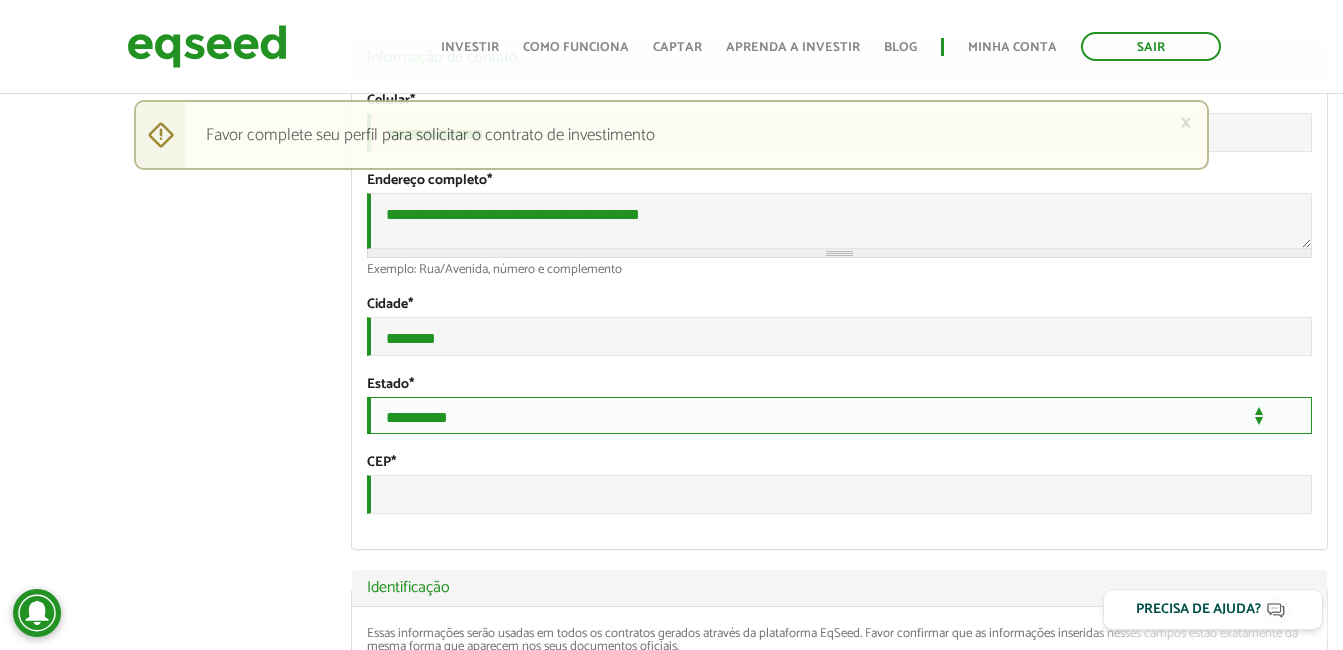 click on "**********" at bounding box center [839, 415] 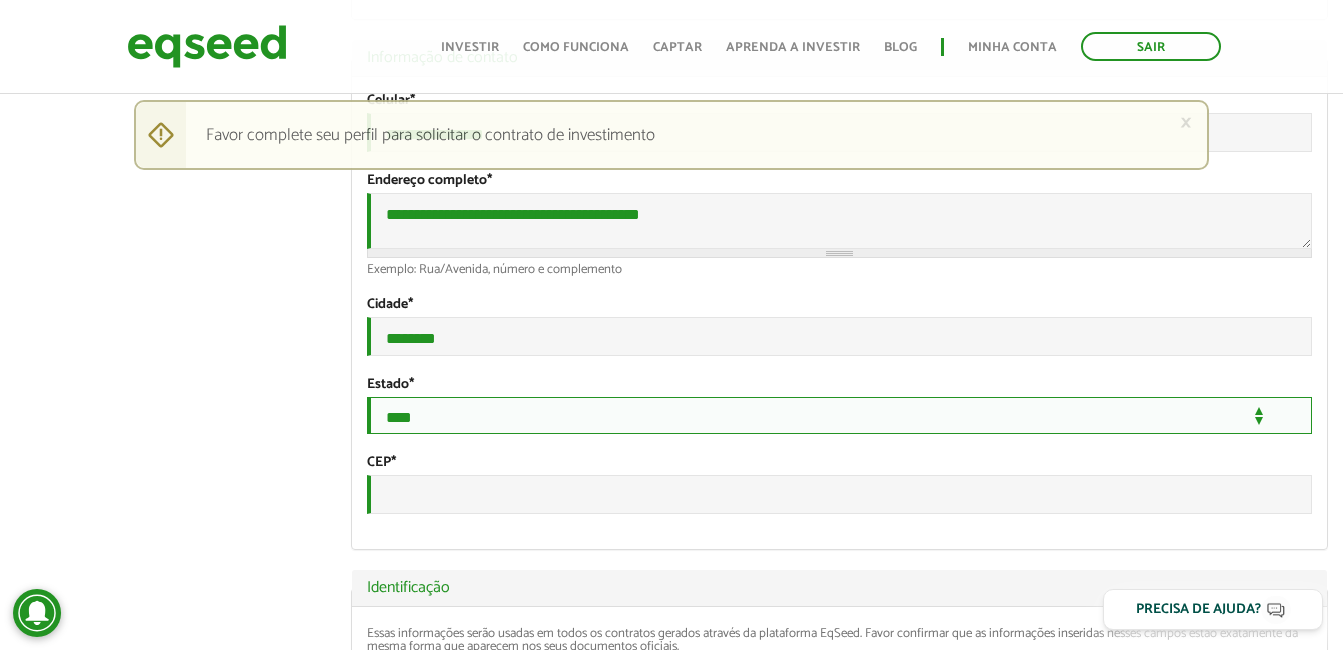 click on "**********" at bounding box center [839, 415] 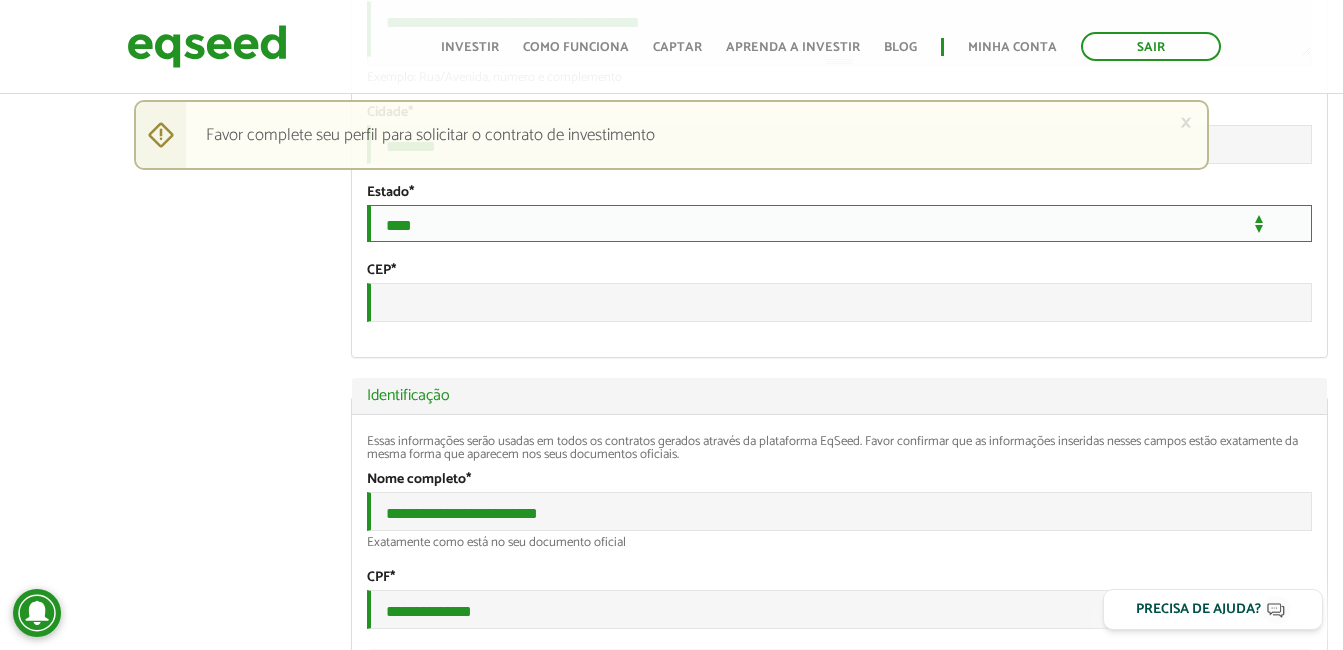 scroll, scrollTop: 800, scrollLeft: 0, axis: vertical 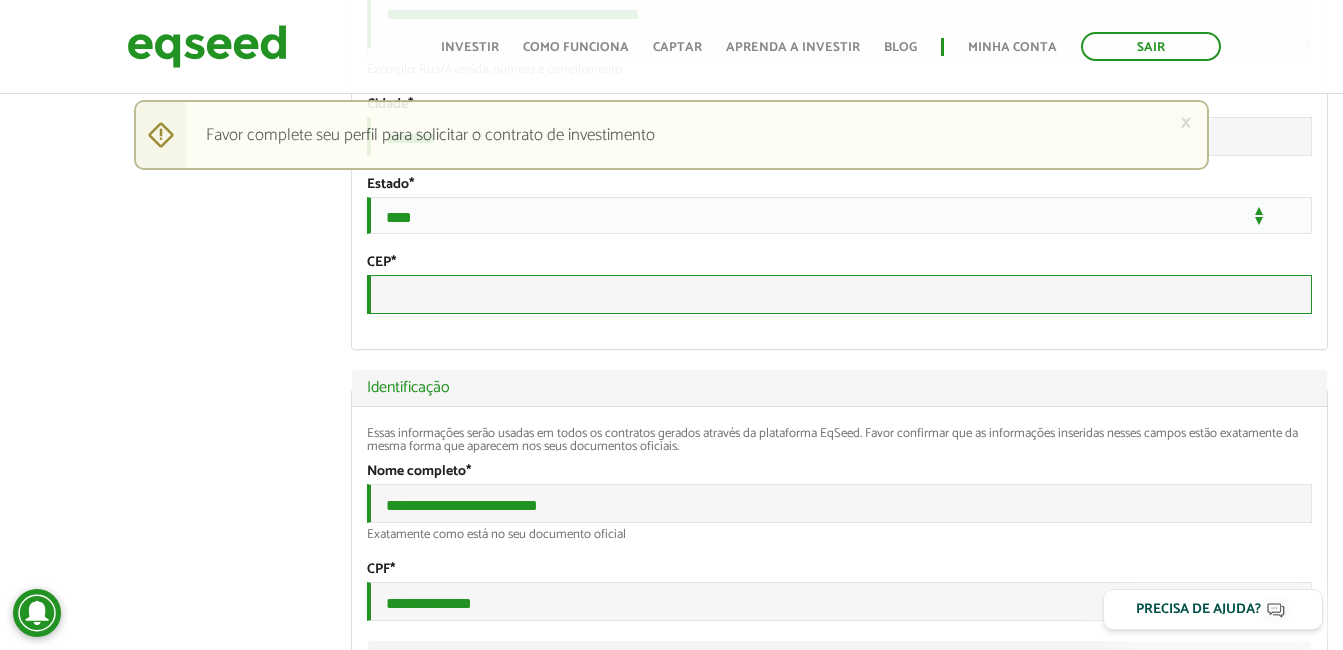 click on "CEP  *" at bounding box center (839, 294) 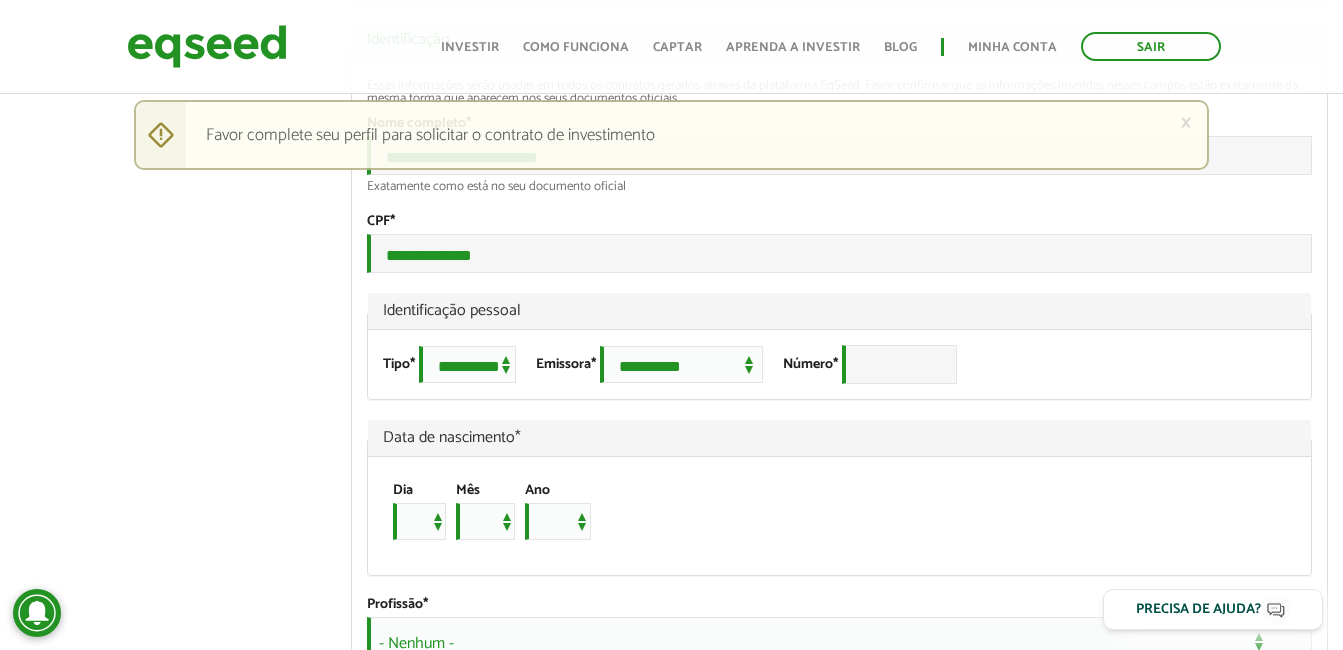 scroll, scrollTop: 1200, scrollLeft: 0, axis: vertical 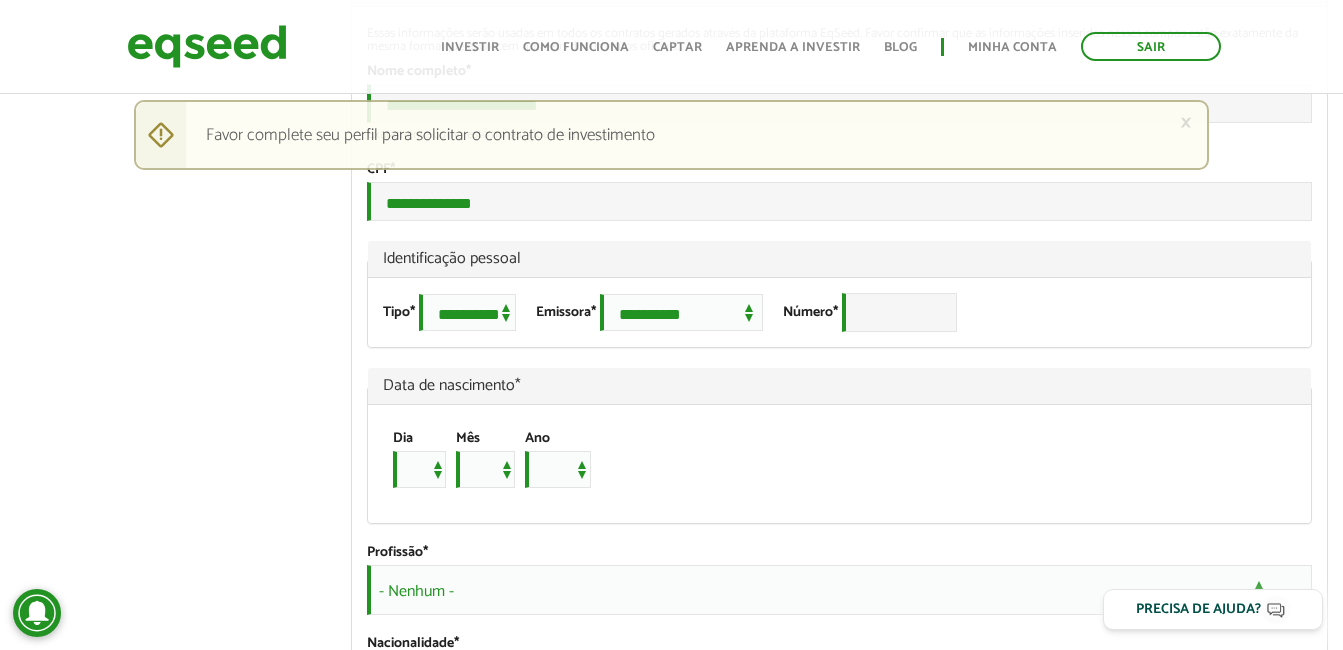 type on "*********" 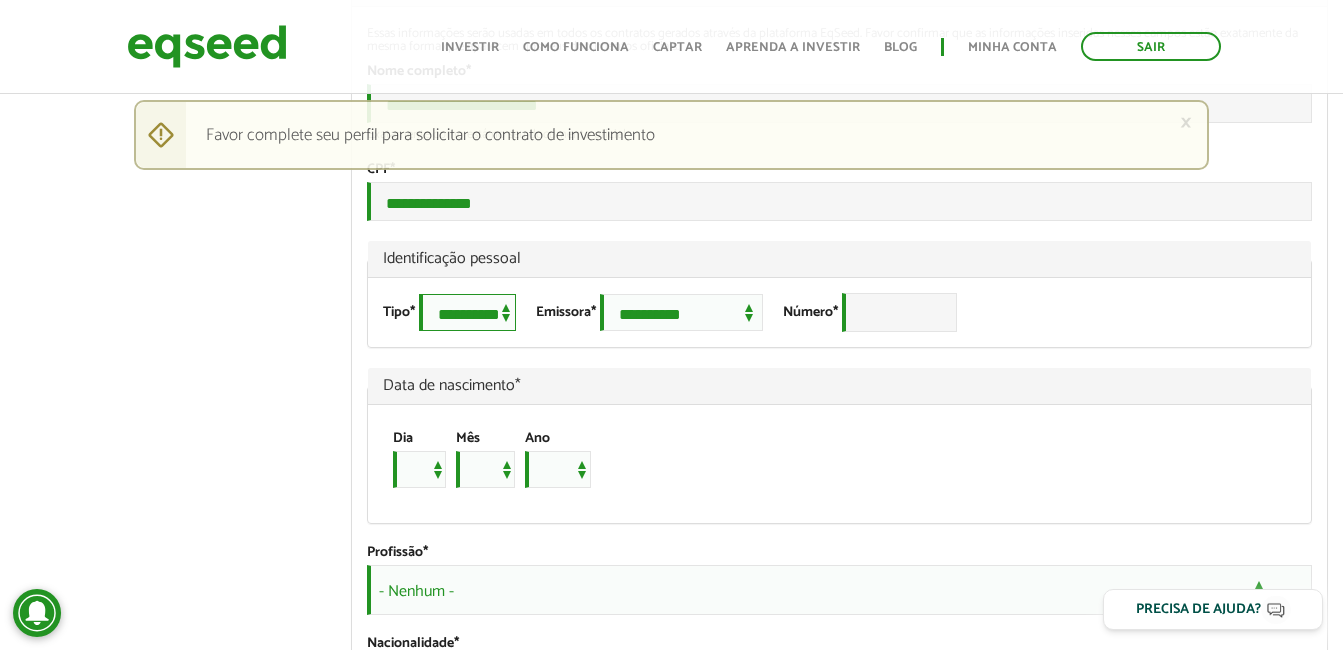 click on "**********" at bounding box center (467, 312) 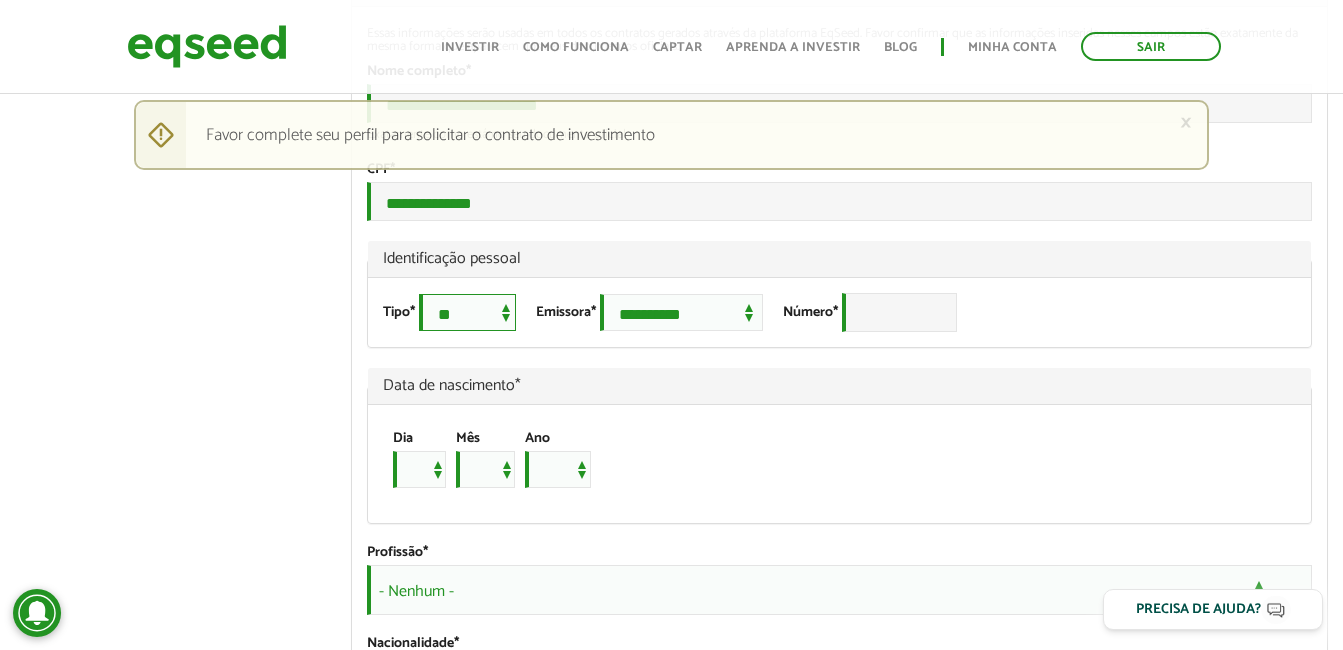 click on "**********" at bounding box center [467, 312] 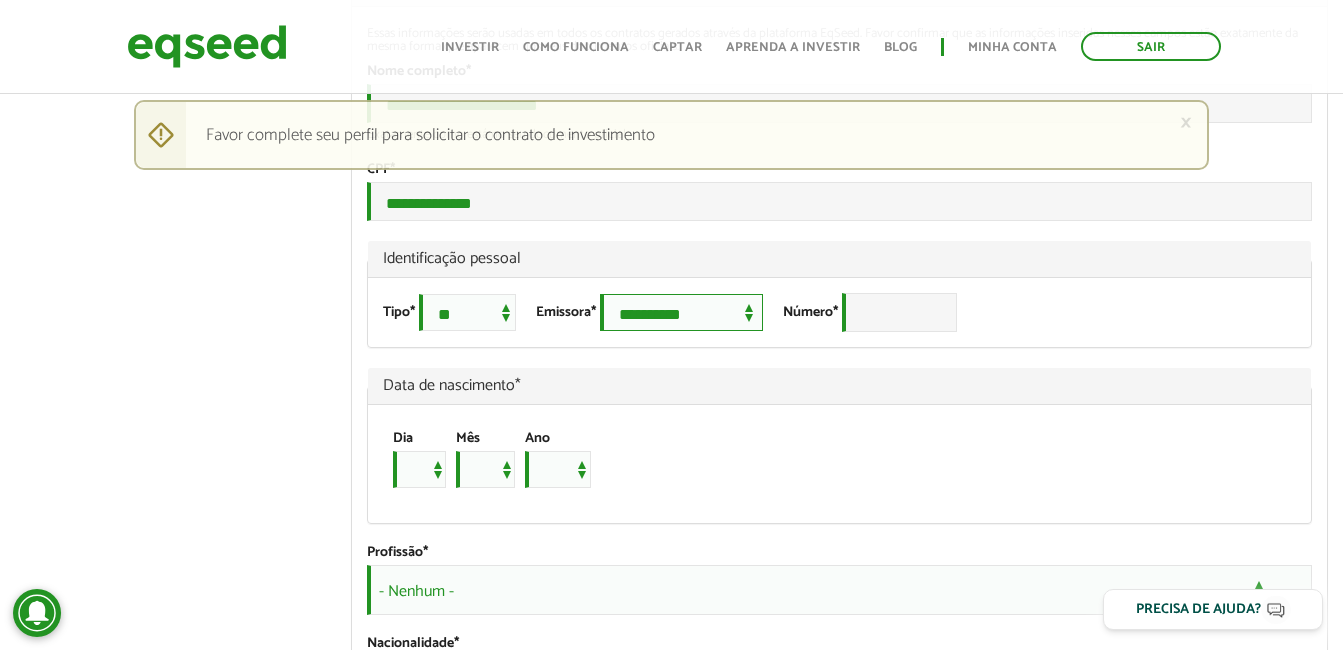 click on "**********" at bounding box center [681, 312] 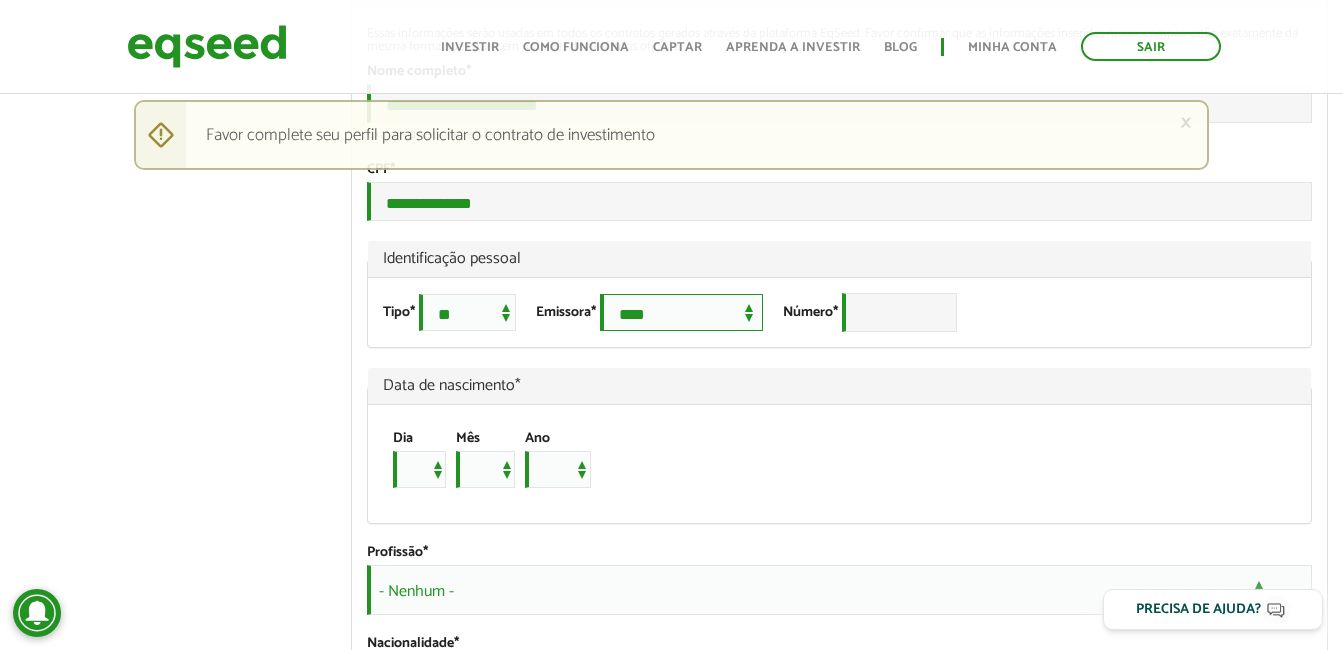 click on "**********" at bounding box center [681, 312] 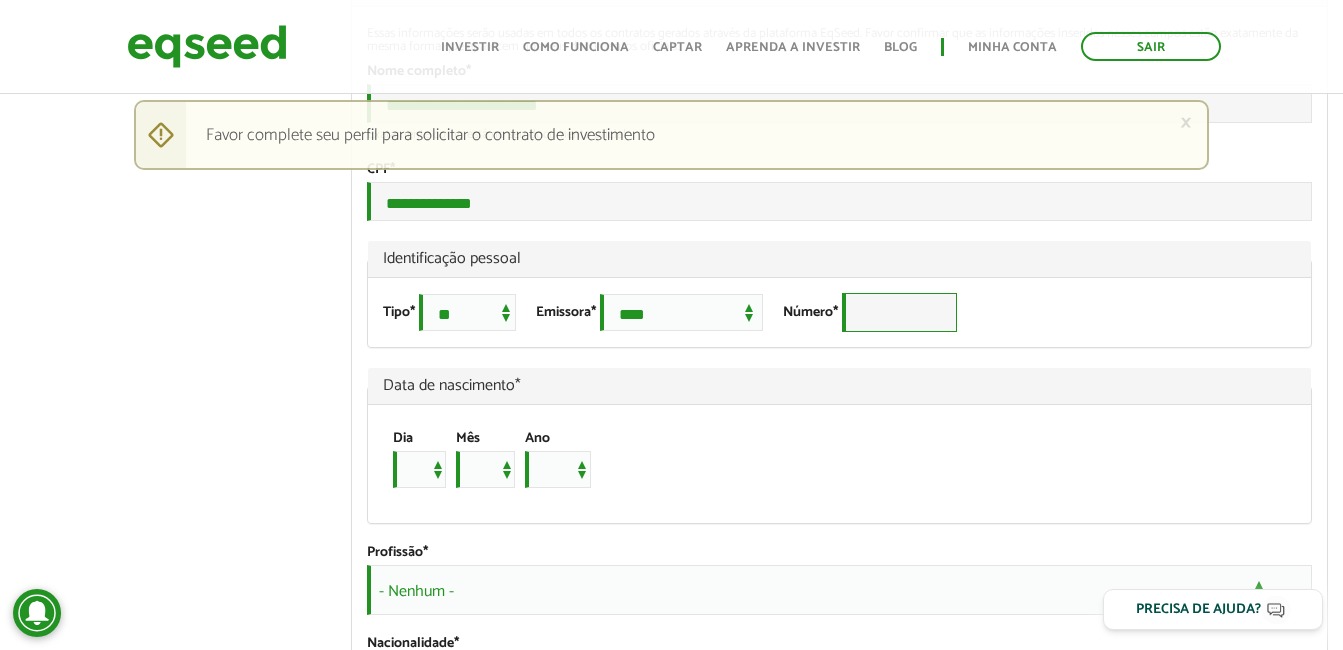 click on "Número  *" at bounding box center (899, 312) 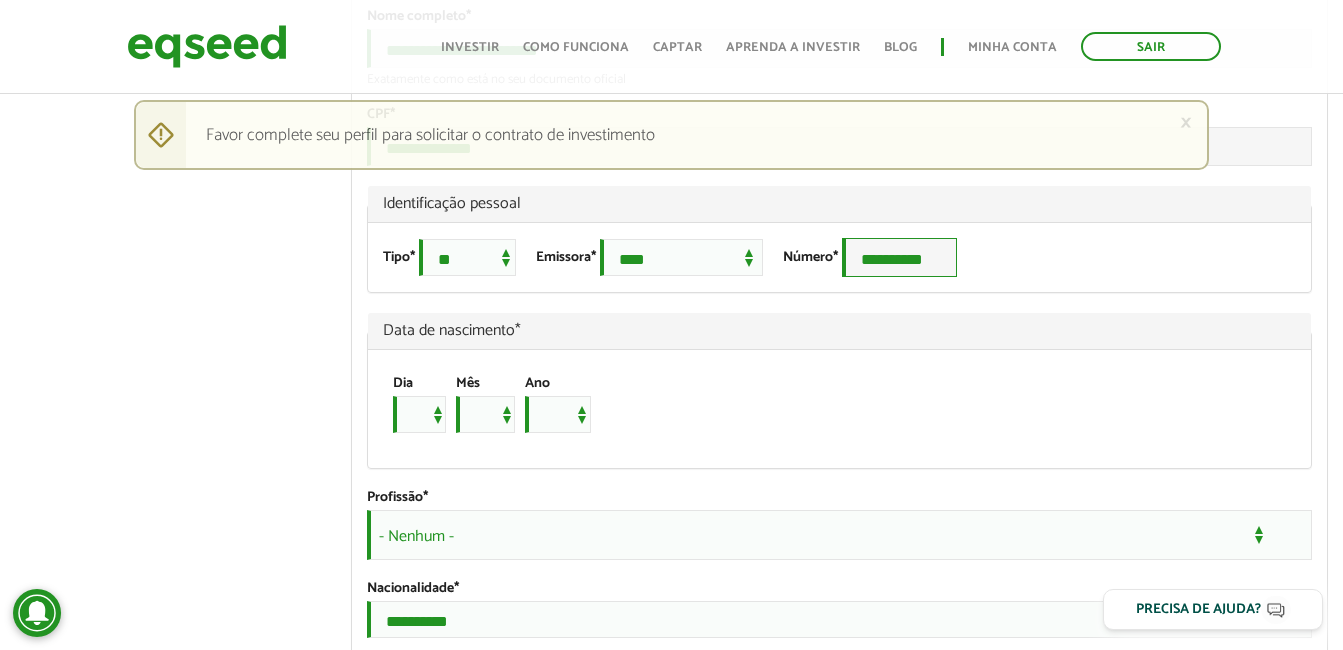 scroll, scrollTop: 1300, scrollLeft: 0, axis: vertical 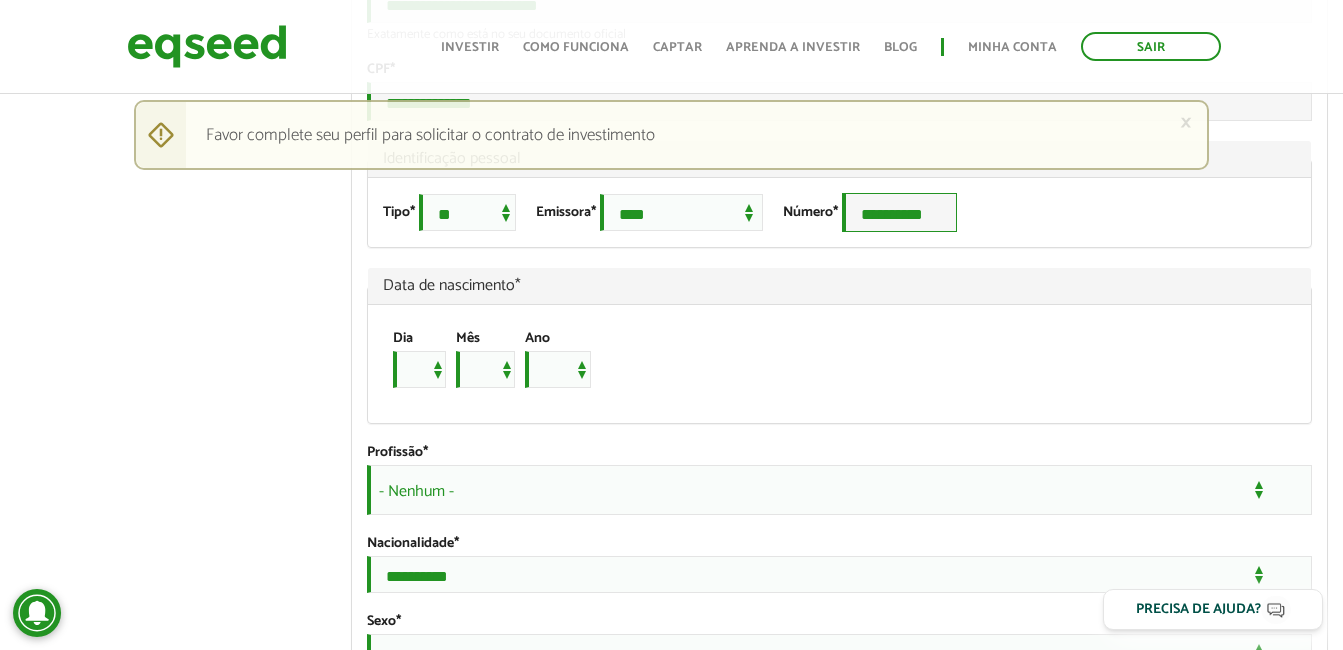 type on "**********" 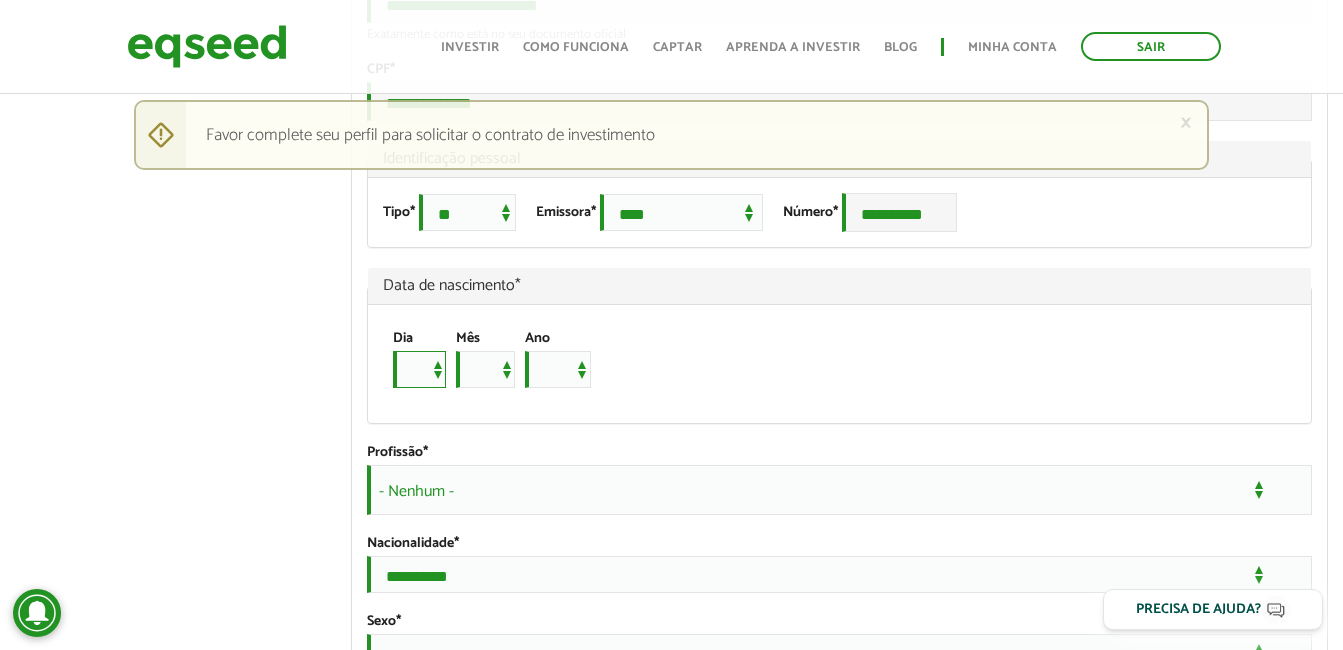 click on "* * * * * * * * * ** ** ** ** ** ** ** ** ** ** ** ** ** ** ** ** ** ** ** ** ** **" at bounding box center (419, 369) 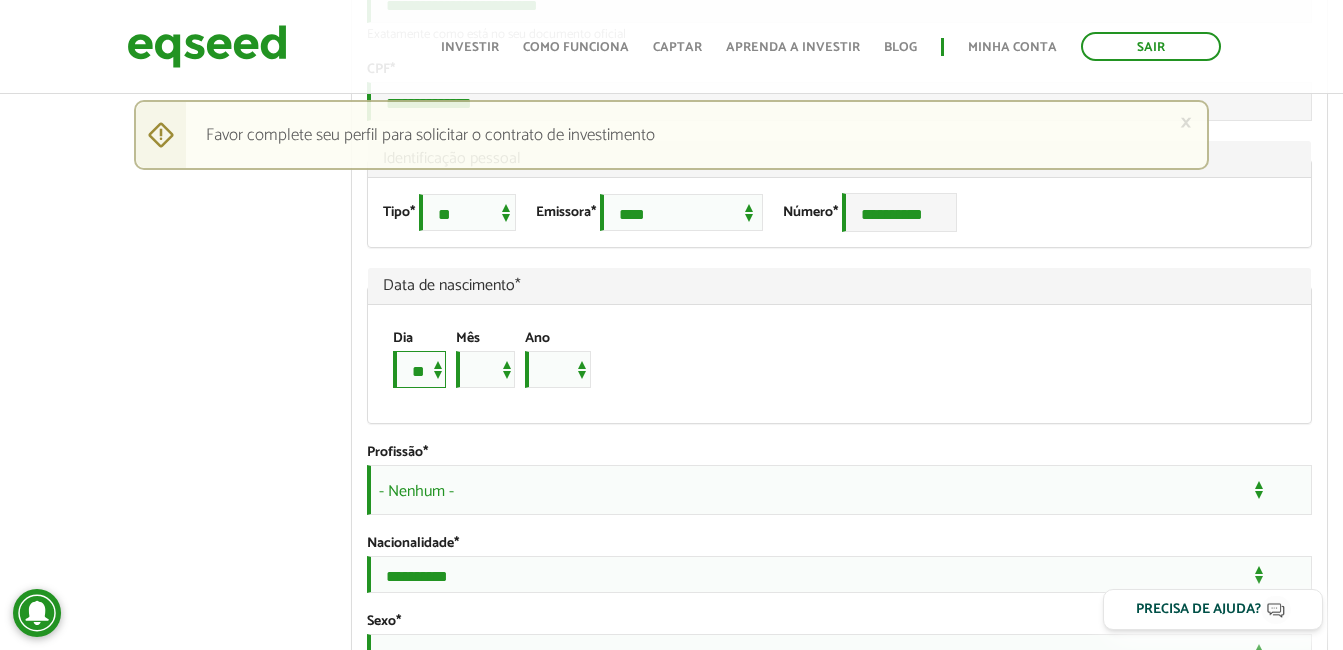 click on "* * * * * * * * * ** ** ** ** ** ** ** ** ** ** ** ** ** ** ** ** ** ** ** ** ** **" at bounding box center [419, 369] 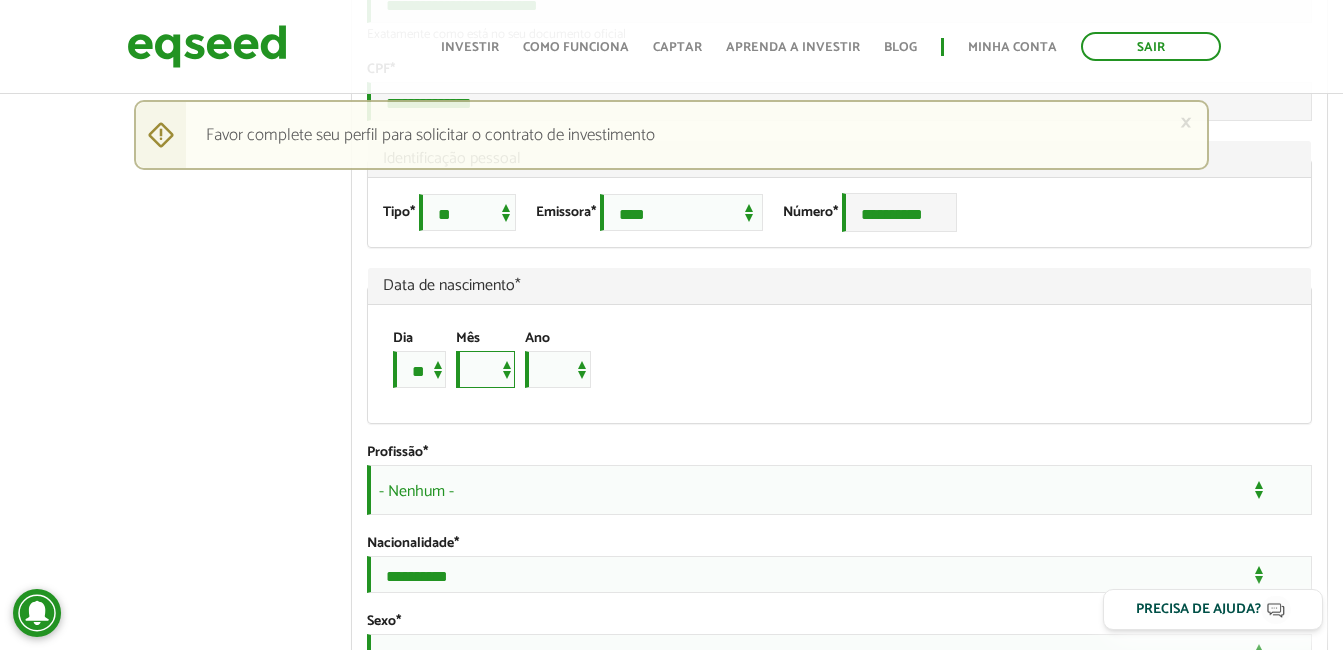 click on "*** *** *** *** *** *** *** *** *** *** *** ***" at bounding box center (485, 369) 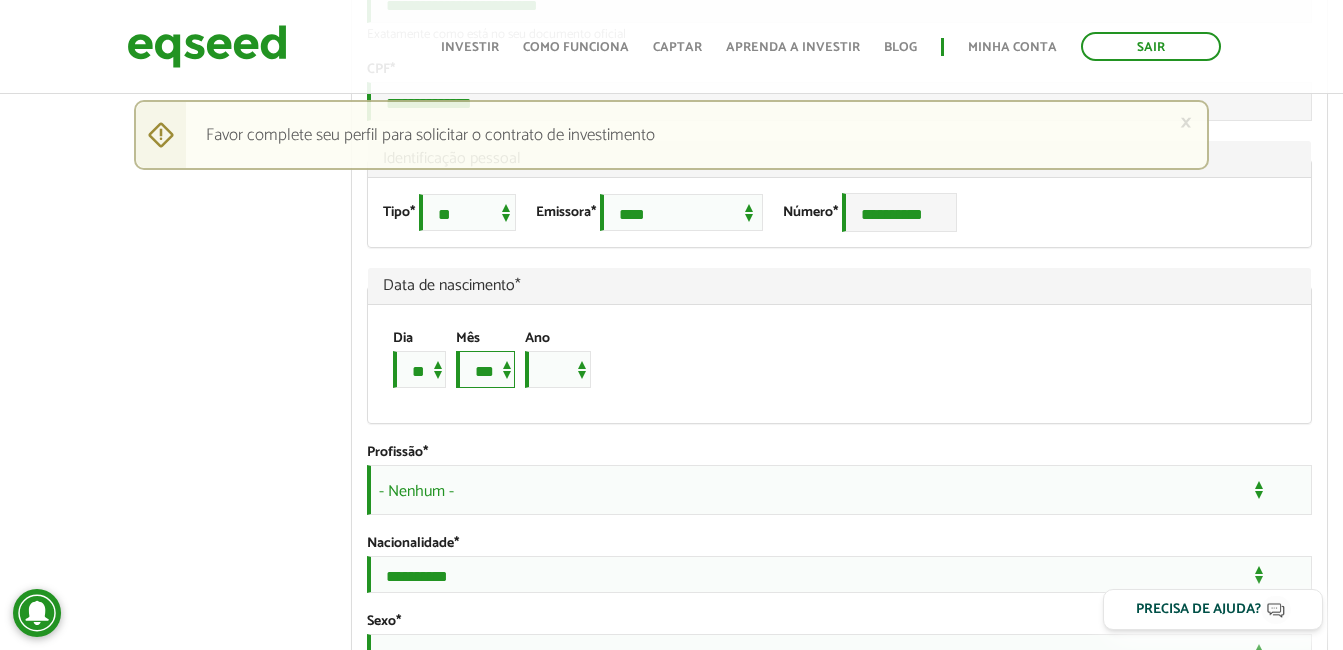 click on "*** *** *** *** *** *** *** *** *** *** *** ***" at bounding box center [485, 369] 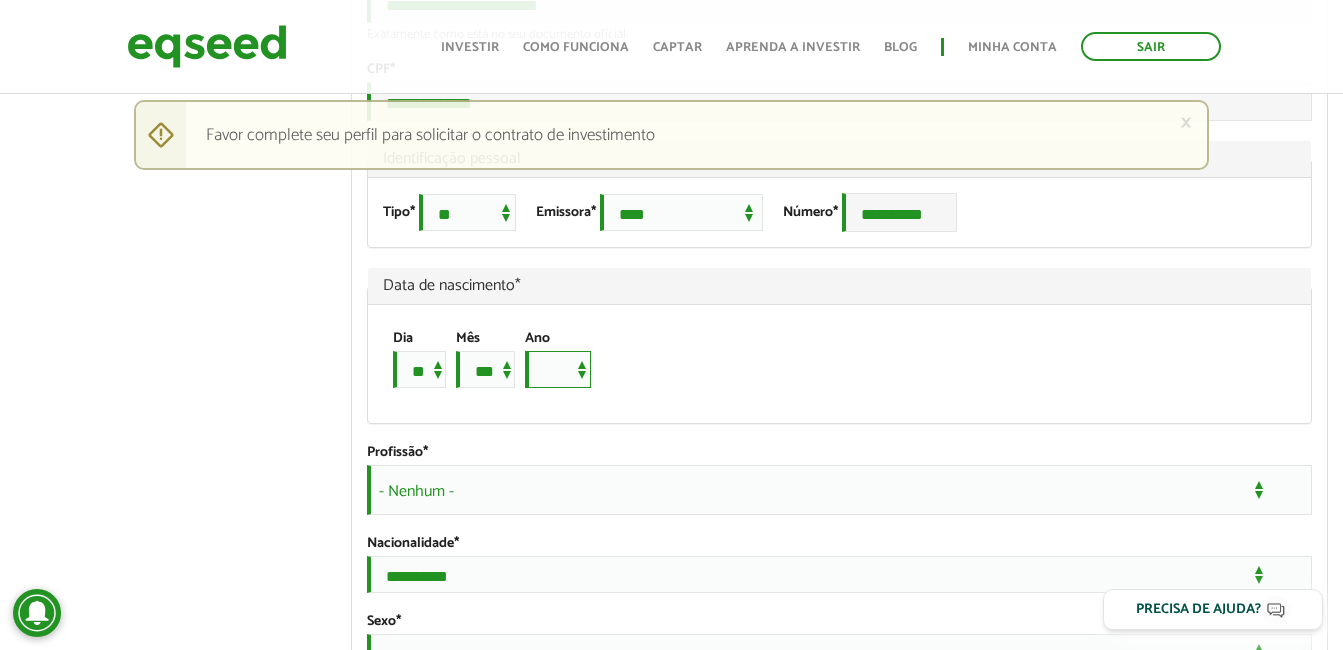 click on "**** **** **** **** **** **** **** **** **** **** **** **** **** **** **** **** **** **** **** **** **** **** **** **** **** **** **** **** **** **** **** **** **** **** **** **** **** **** **** **** **** **** **** **** **** **** **** **** **** **** **** **** **** **** **** **** **** **** **** **** **** **** **** **** **** **** **** **** **** **** **** **** **** **** **** **** **** **** **** **** **** **** **** **** **** **** **** **** **** **** **** **** **** **** **** **** **** **** **** **** **** **** **** **** **** **** **** **** **** **** **** **** **** **** **** **** **** **** **** **** **** **** **** **** **** ****" at bounding box center [558, 369] 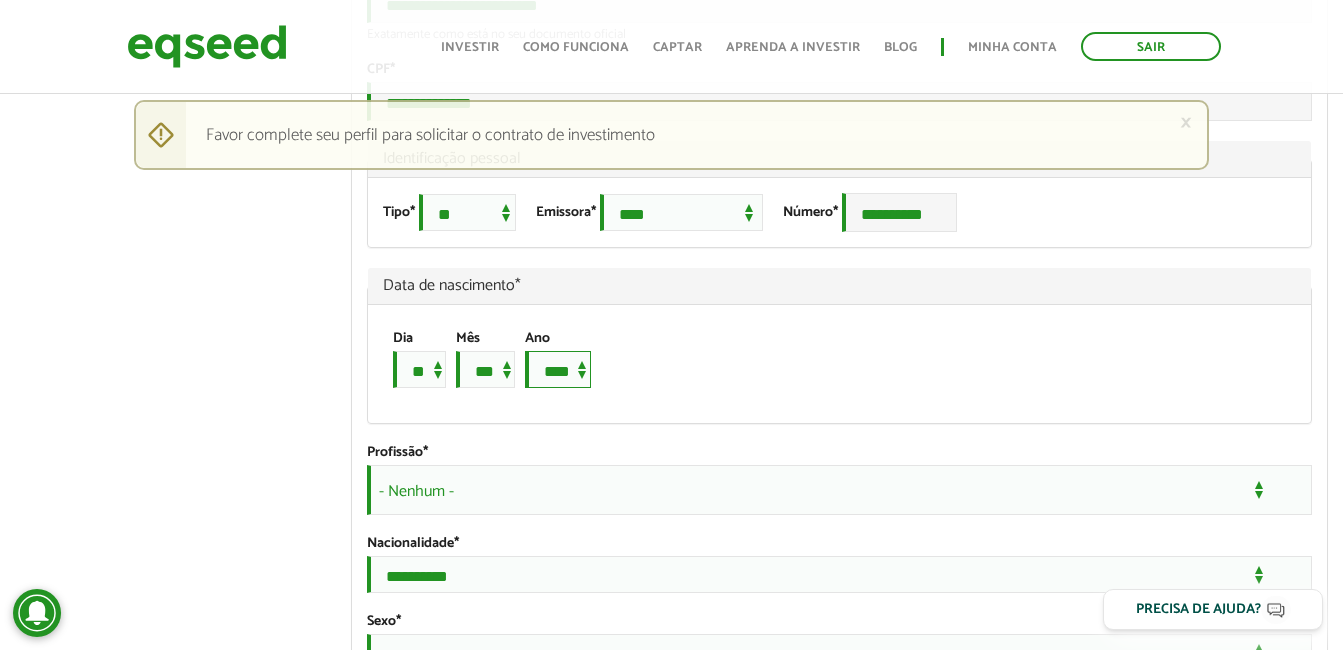 click on "**** **** **** **** **** **** **** **** **** **** **** **** **** **** **** **** **** **** **** **** **** **** **** **** **** **** **** **** **** **** **** **** **** **** **** **** **** **** **** **** **** **** **** **** **** **** **** **** **** **** **** **** **** **** **** **** **** **** **** **** **** **** **** **** **** **** **** **** **** **** **** **** **** **** **** **** **** **** **** **** **** **** **** **** **** **** **** **** **** **** **** **** **** **** **** **** **** **** **** **** **** **** **** **** **** **** **** **** **** **** **** **** **** **** **** **** **** **** **** **** **** **** **** **** **** ****" at bounding box center (558, 369) 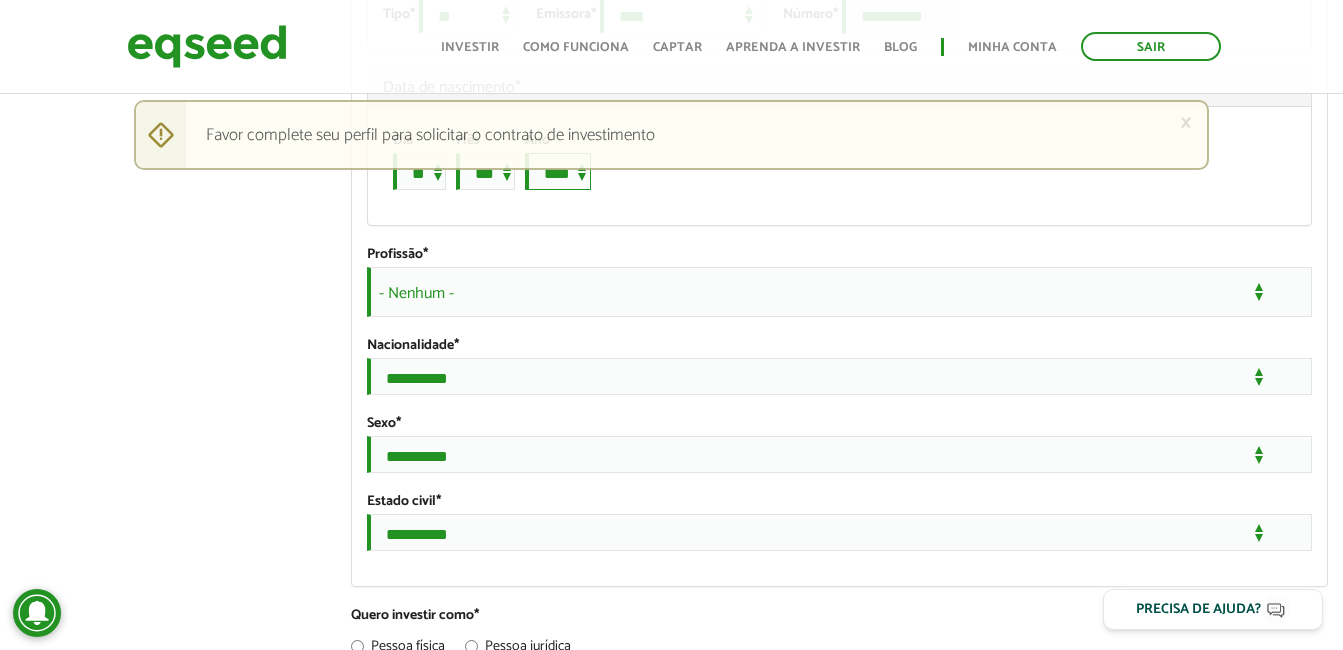 scroll, scrollTop: 1500, scrollLeft: 0, axis: vertical 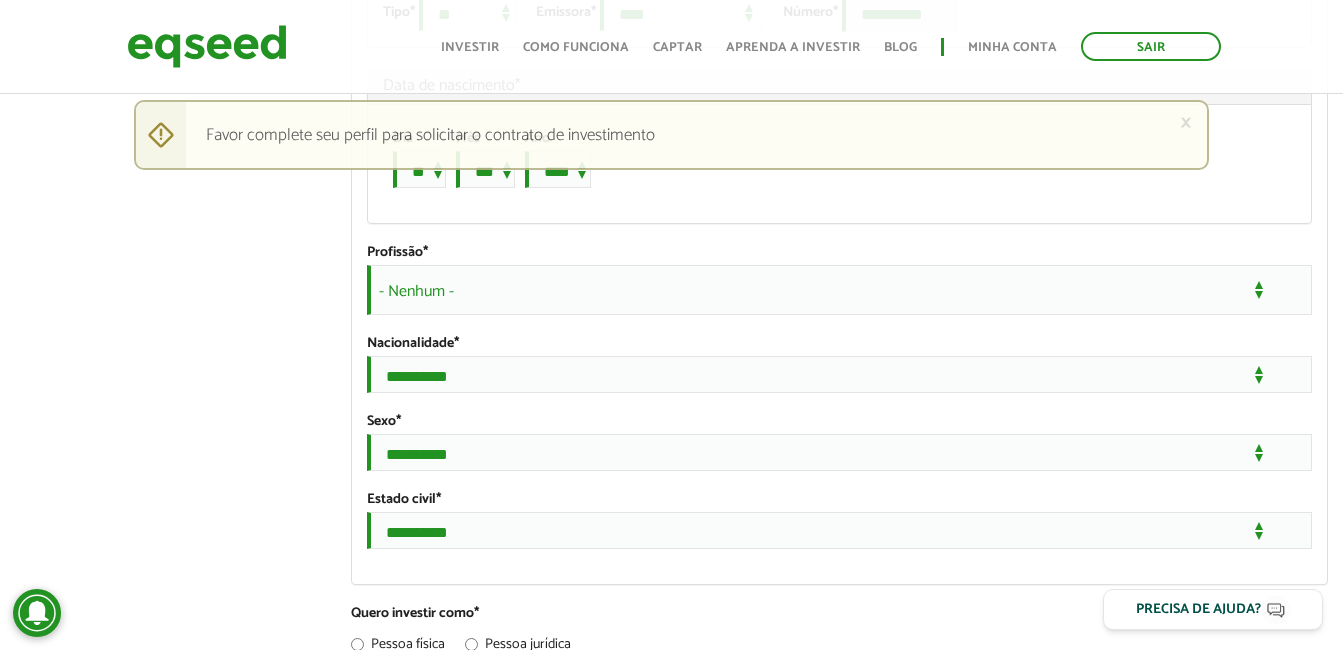 click on "- Nenhum -" at bounding box center [839, 290] 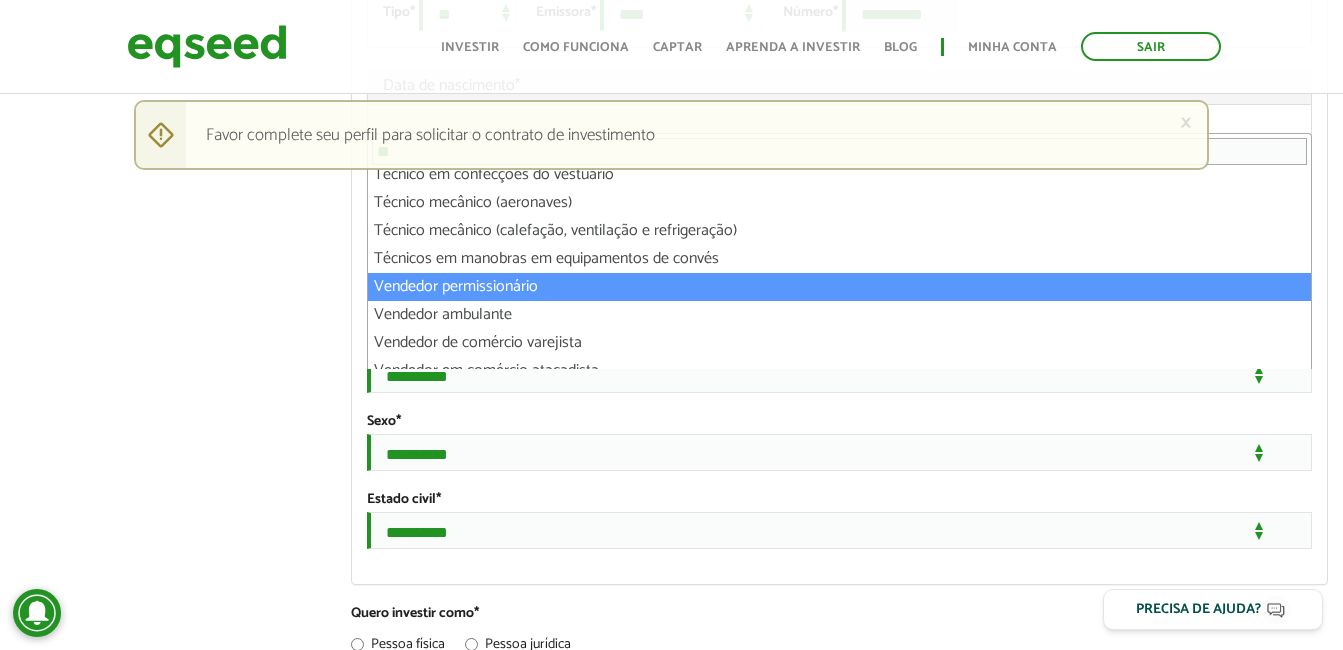 scroll, scrollTop: 1872, scrollLeft: 0, axis: vertical 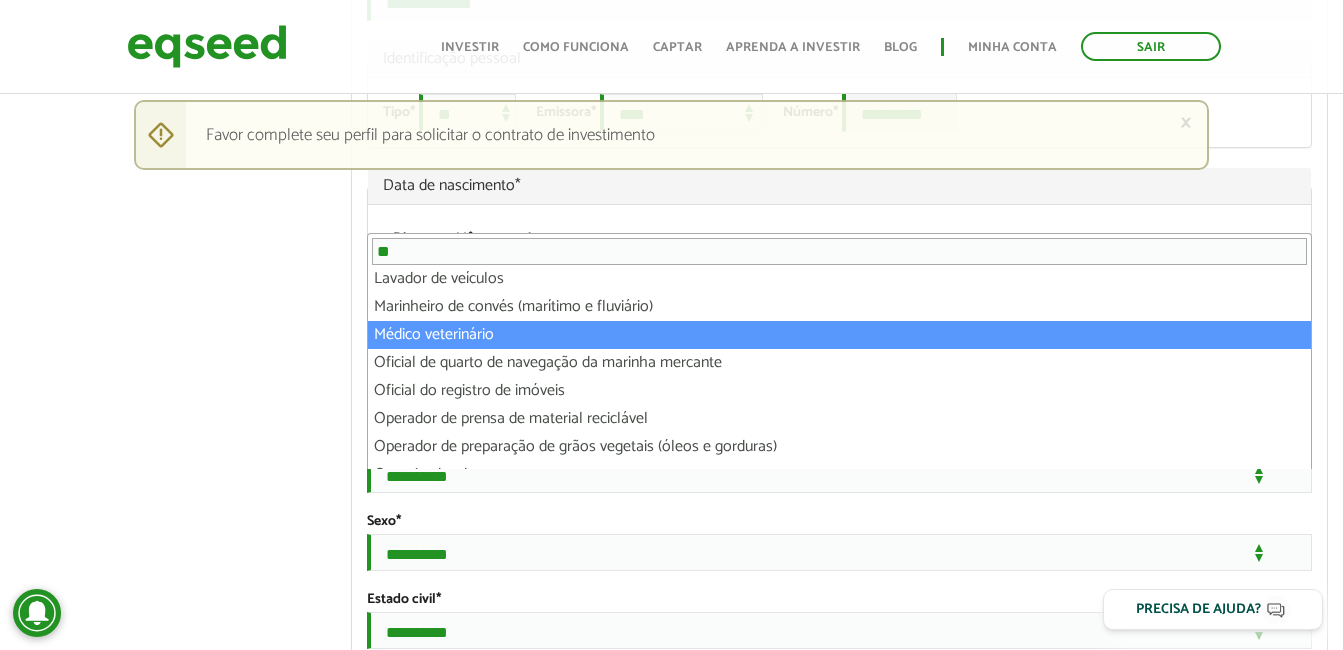 type on "**" 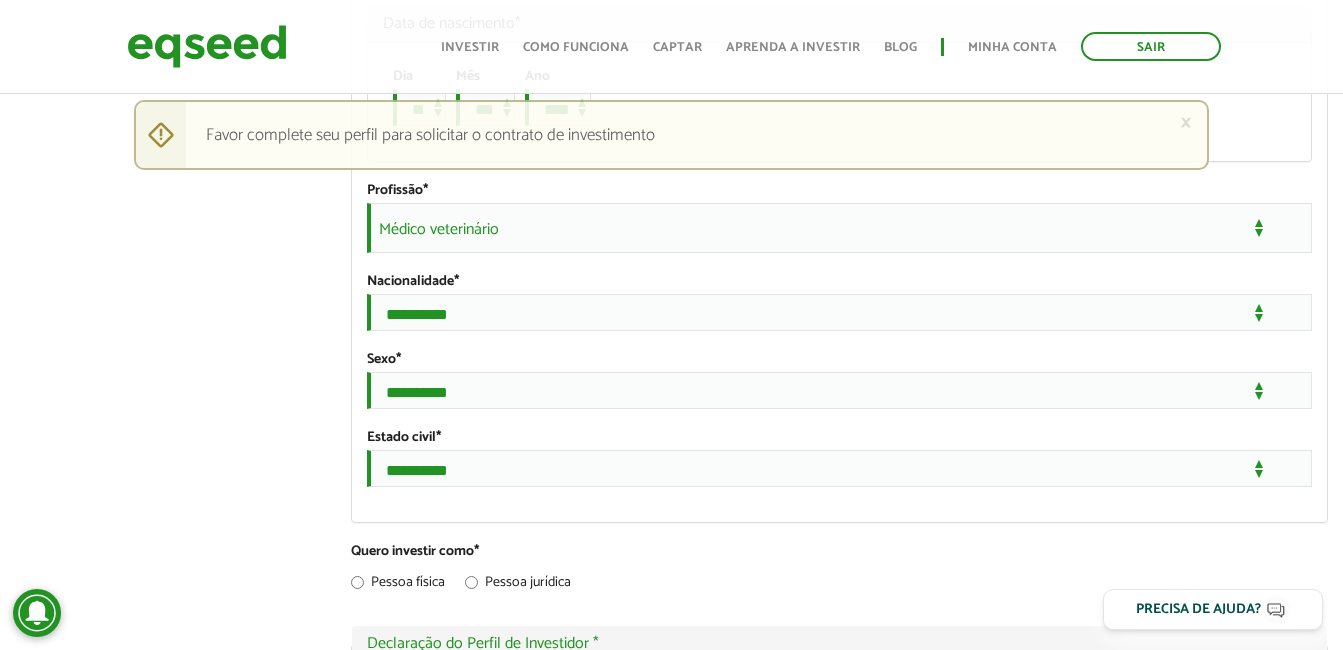 scroll, scrollTop: 1600, scrollLeft: 0, axis: vertical 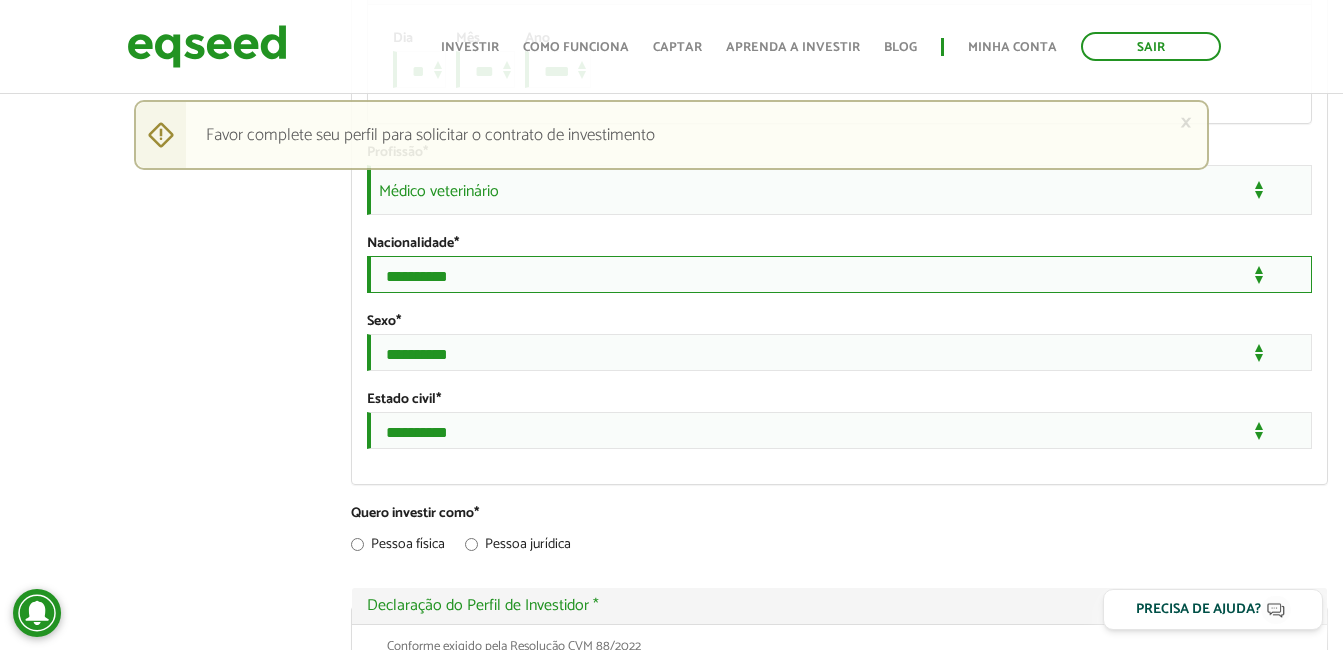click on "**********" at bounding box center [839, 274] 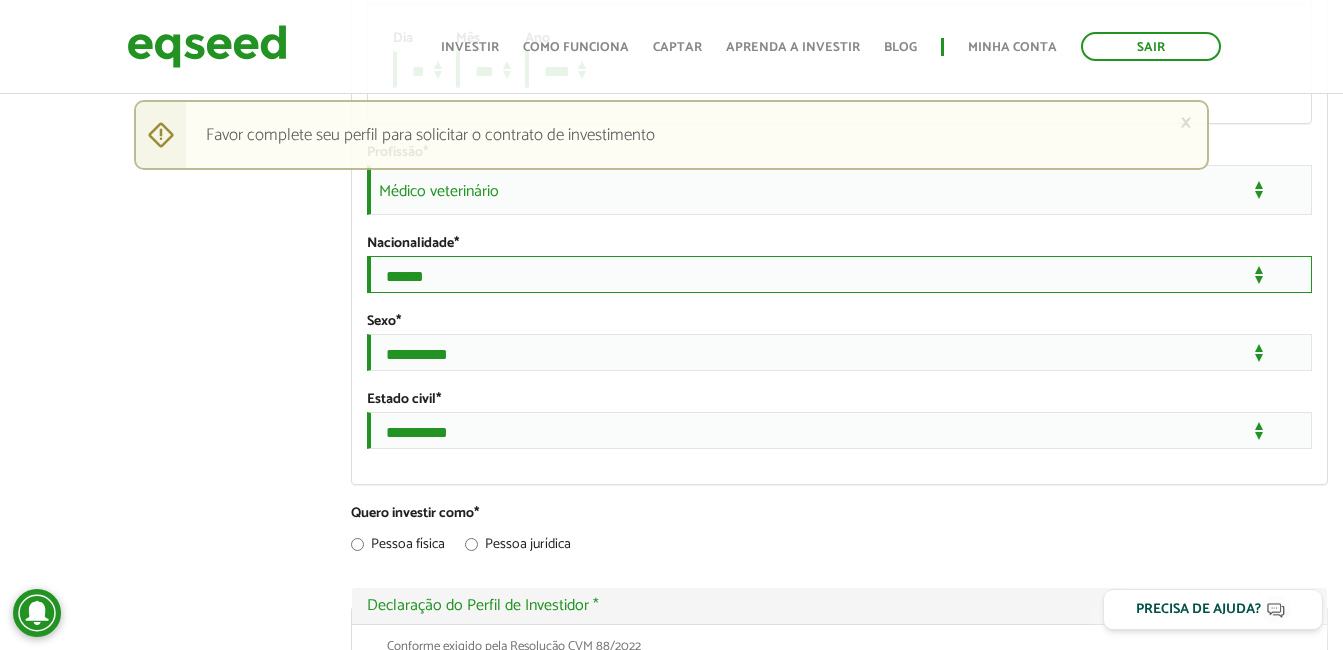 click on "**********" at bounding box center [839, 274] 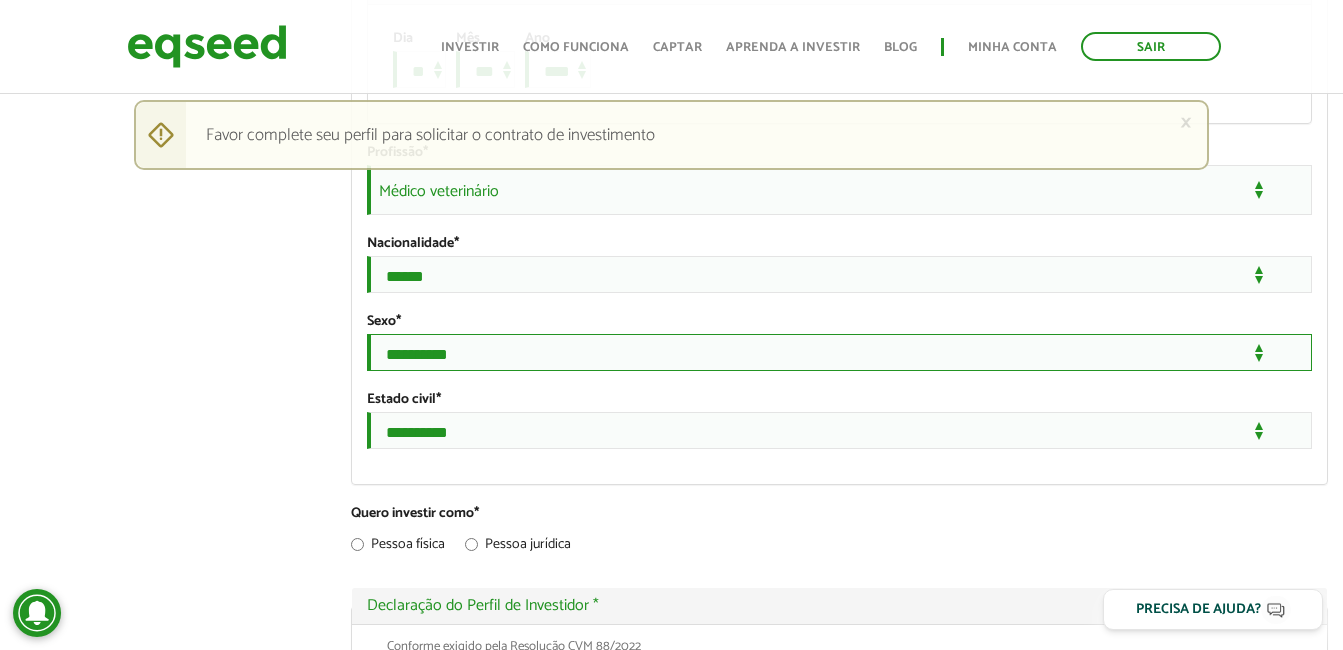 click on "**********" at bounding box center [839, 352] 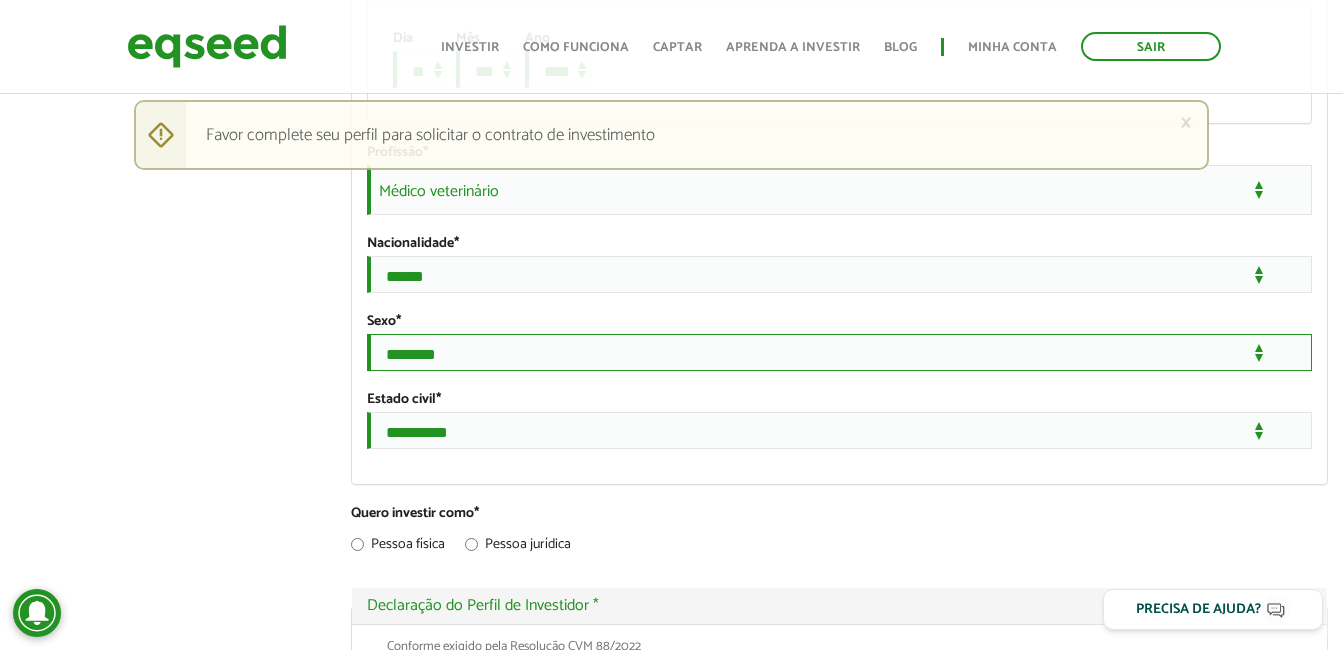 click on "**********" at bounding box center (839, 352) 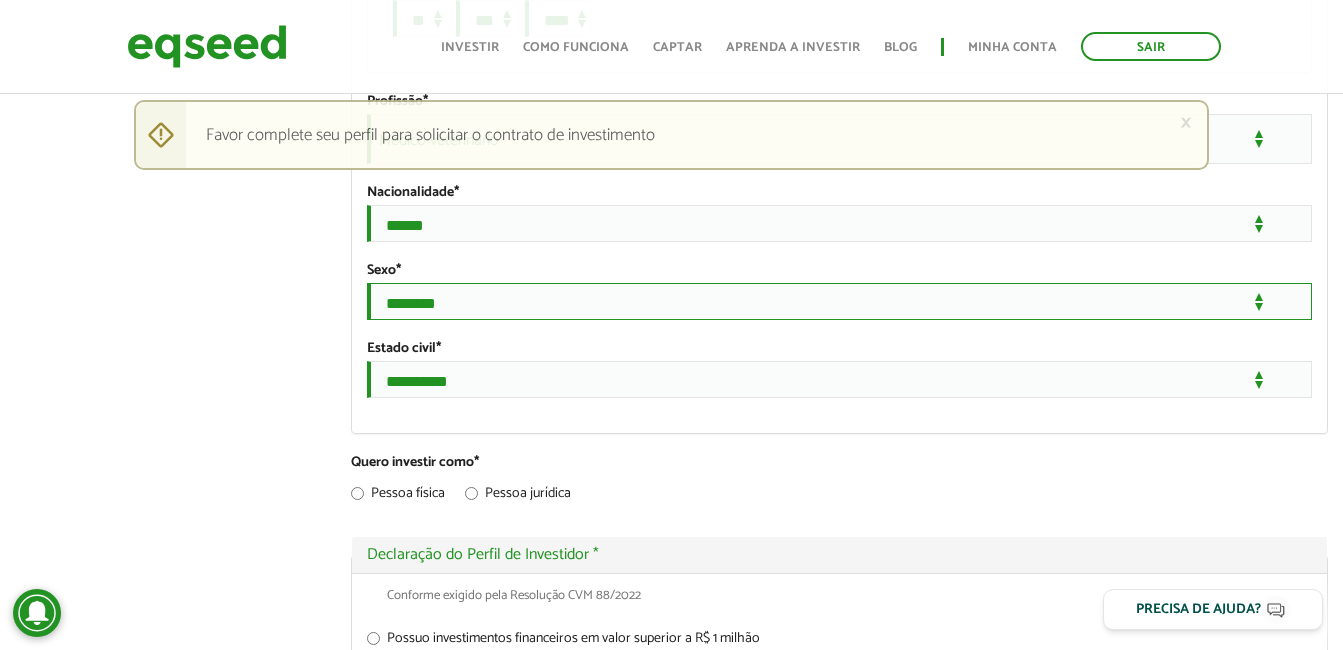 scroll, scrollTop: 1800, scrollLeft: 0, axis: vertical 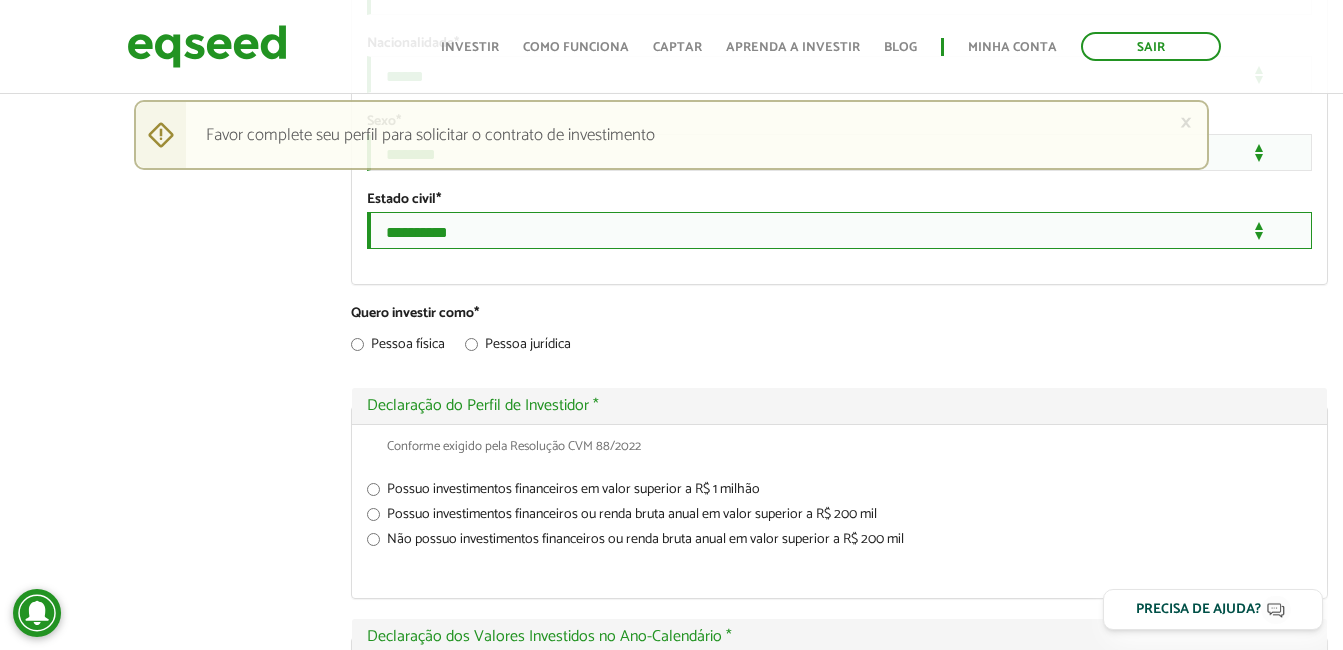 click on "**********" at bounding box center (839, 230) 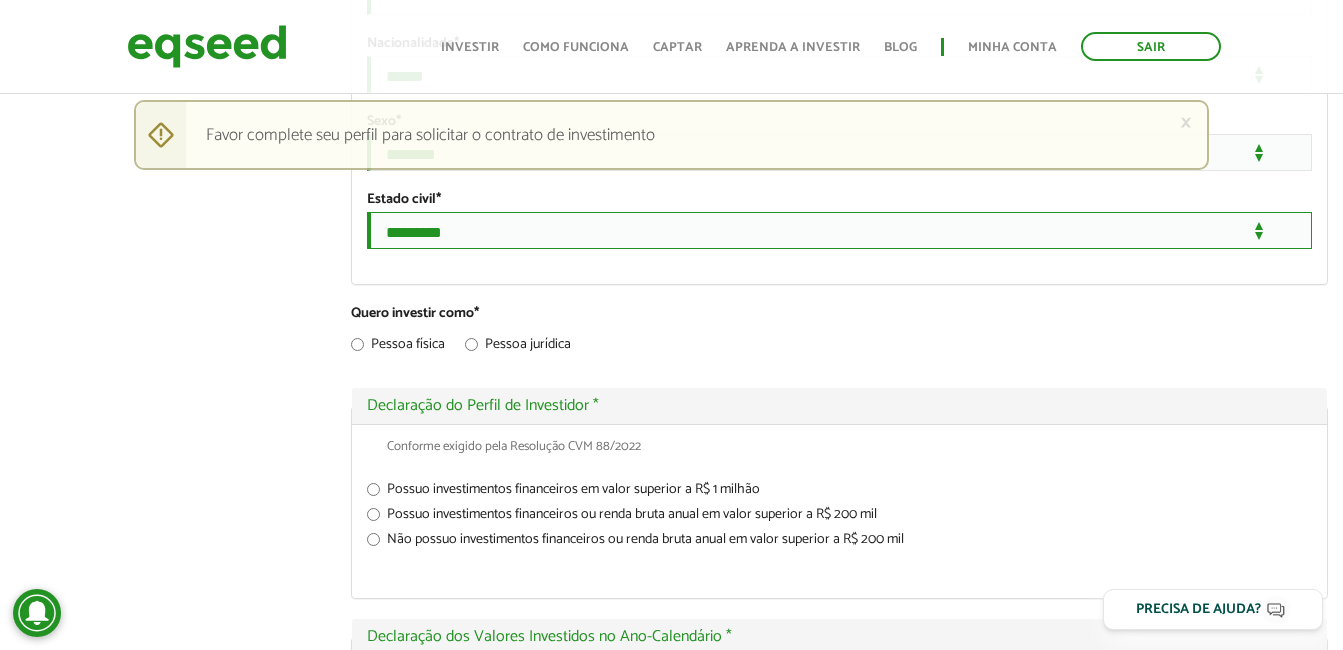 click on "**********" at bounding box center [839, 230] 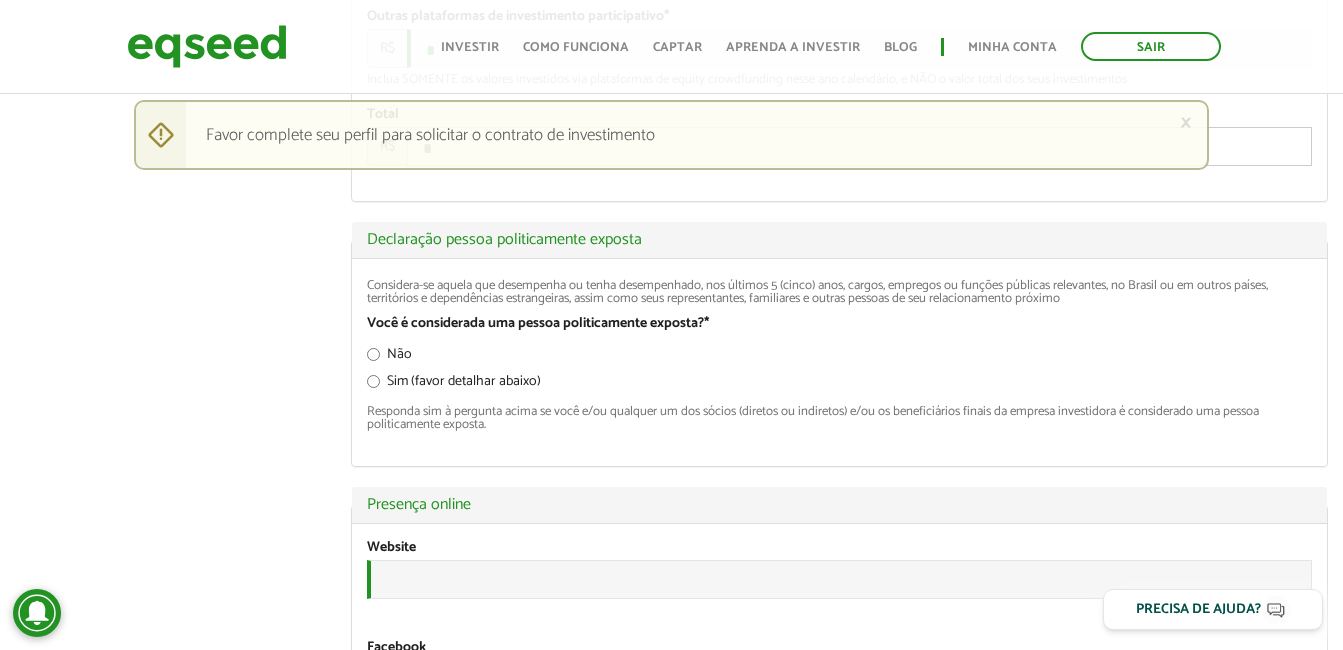 scroll, scrollTop: 2600, scrollLeft: 0, axis: vertical 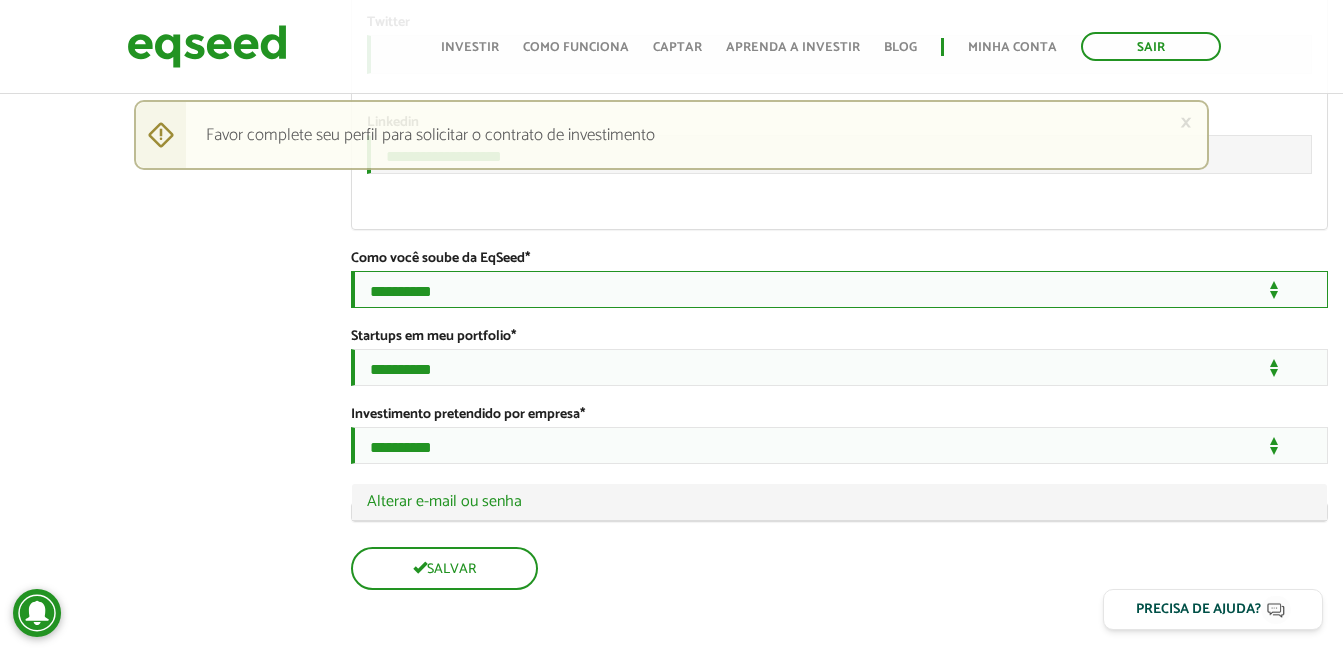 click on "**********" at bounding box center [839, 289] 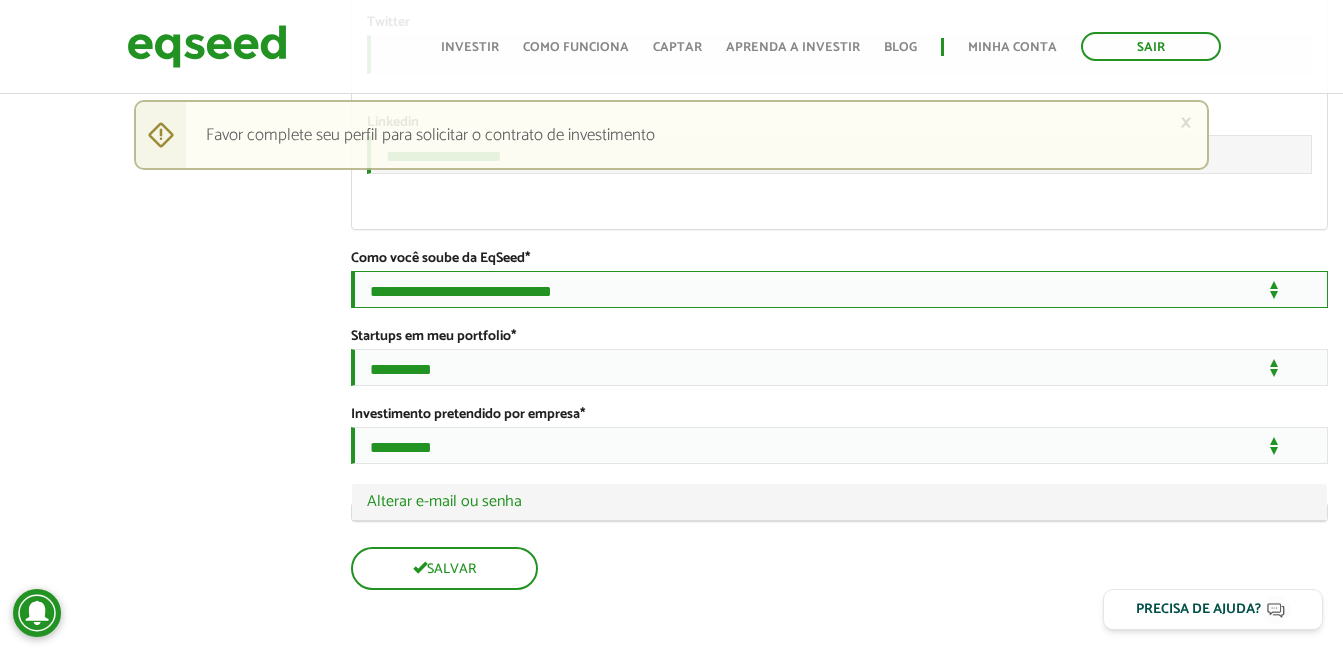 click on "**********" at bounding box center (839, 289) 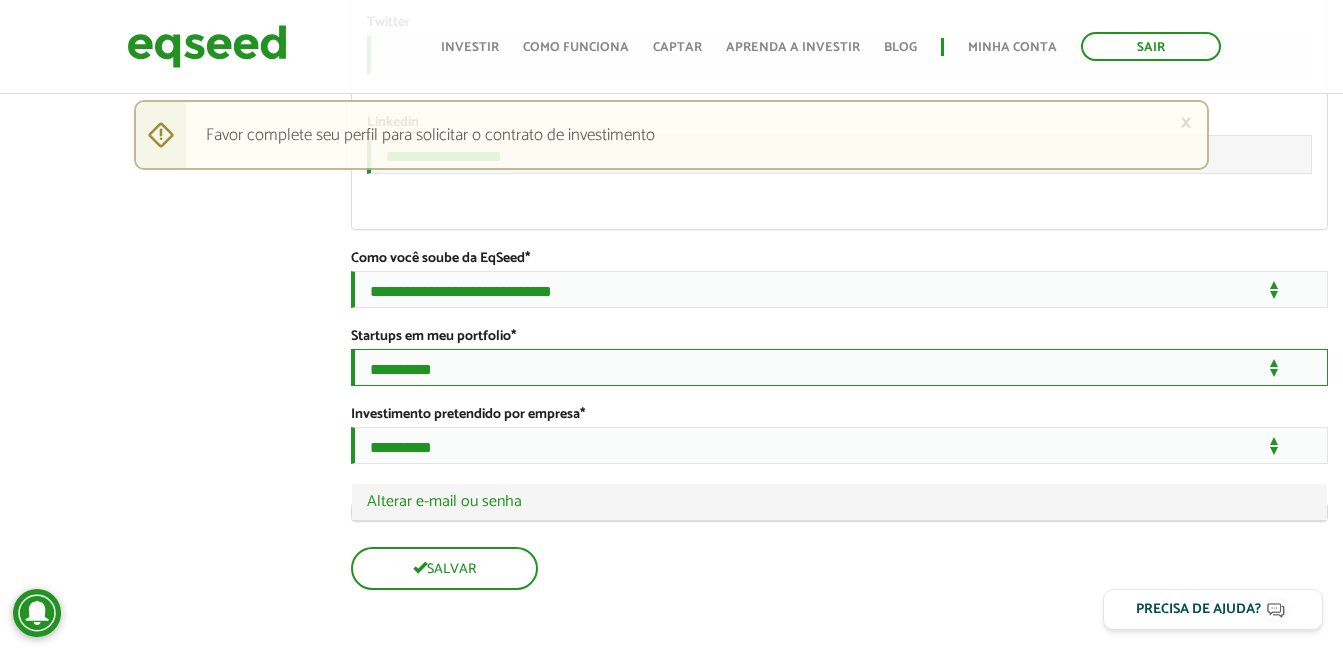 click on "**********" at bounding box center (839, 367) 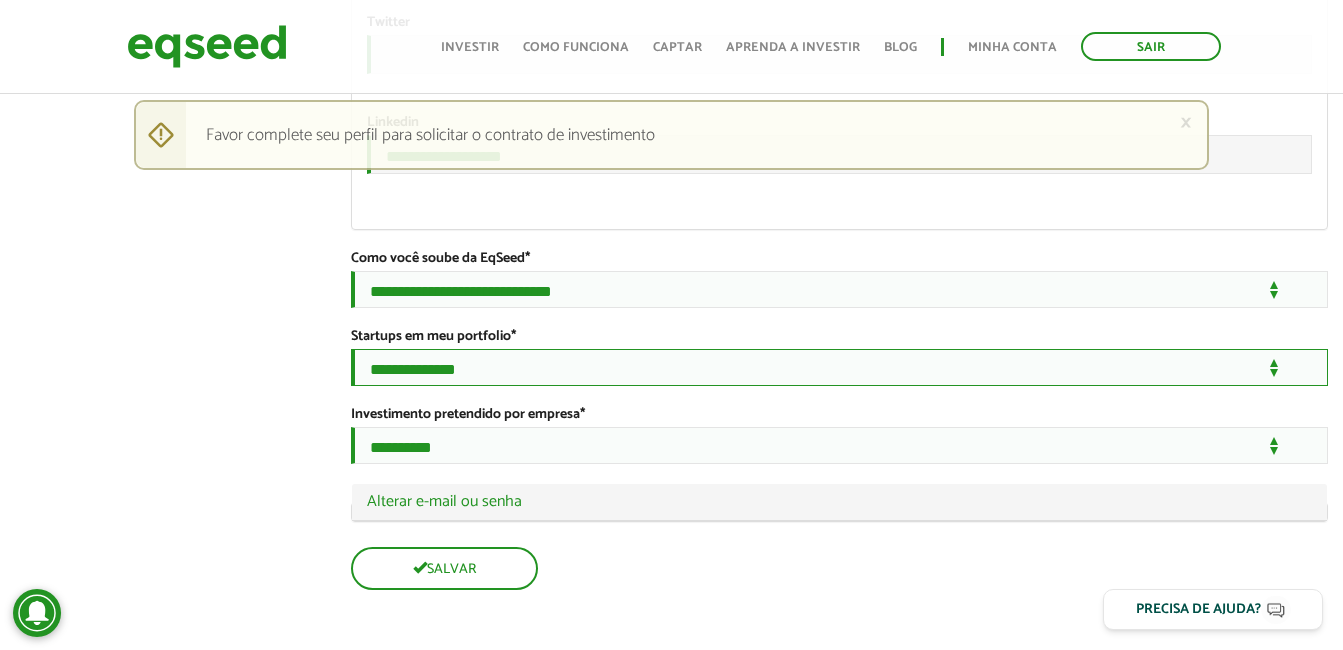 click on "**********" at bounding box center [839, 367] 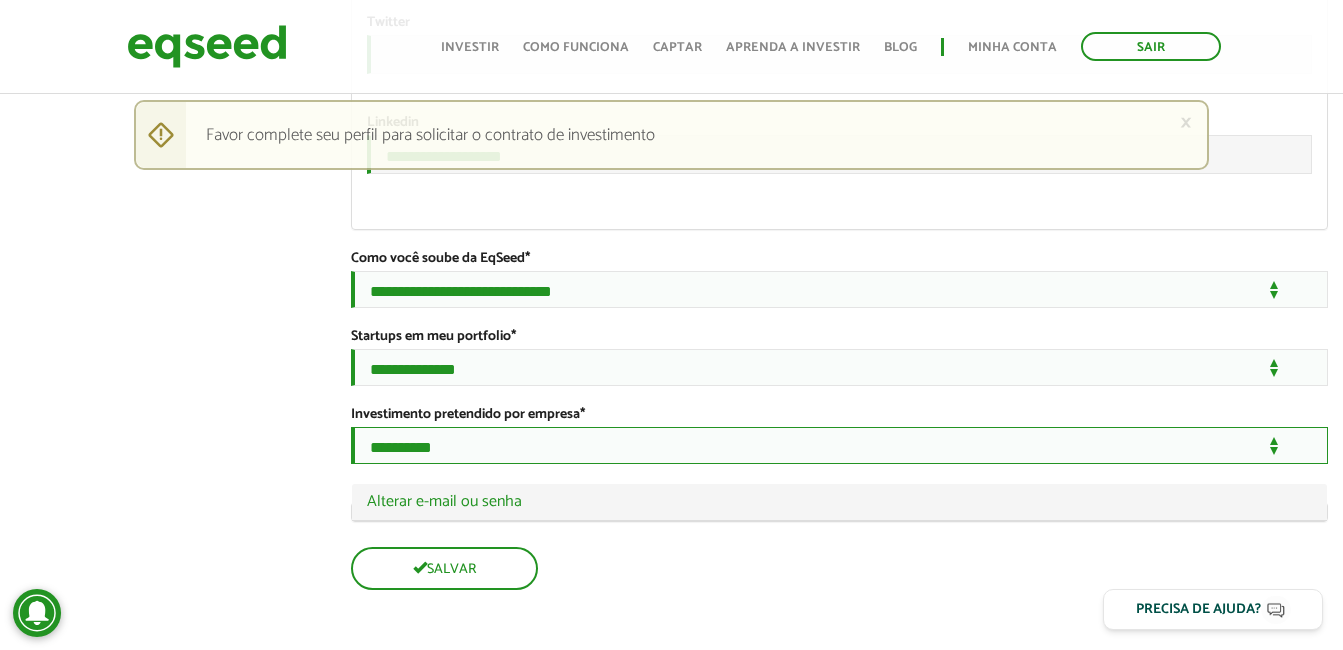 click on "**********" at bounding box center [839, 445] 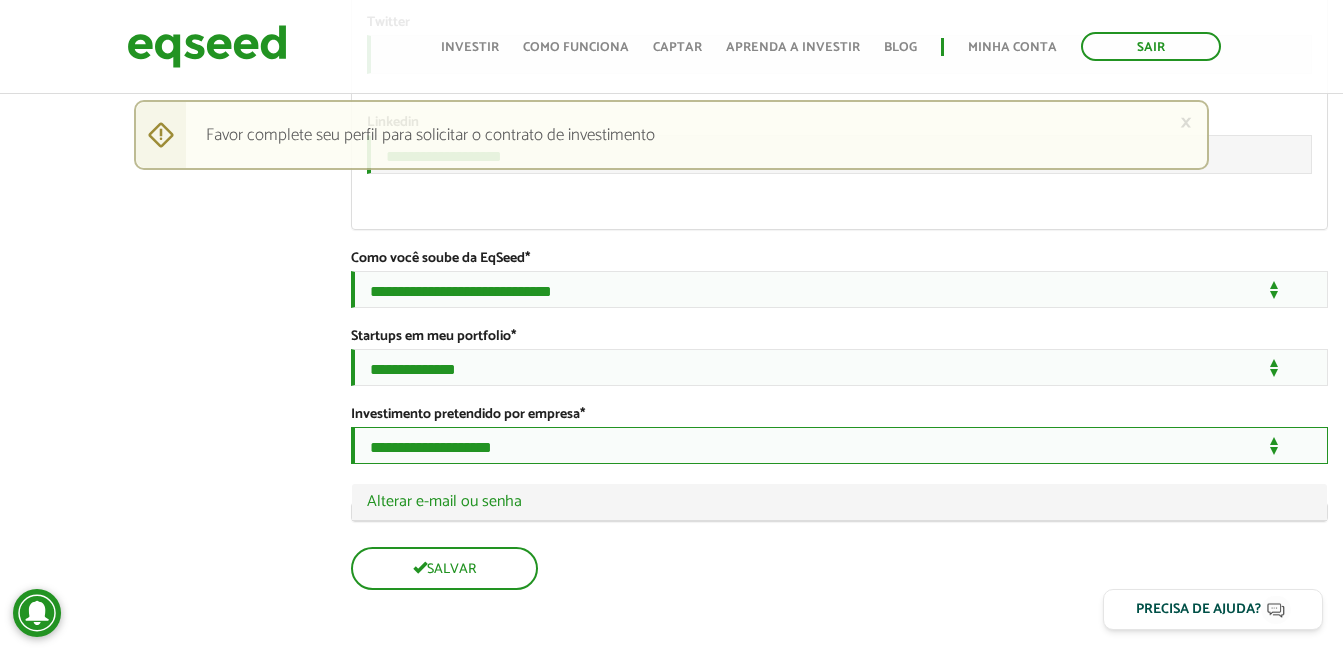 click on "**********" at bounding box center (839, 445) 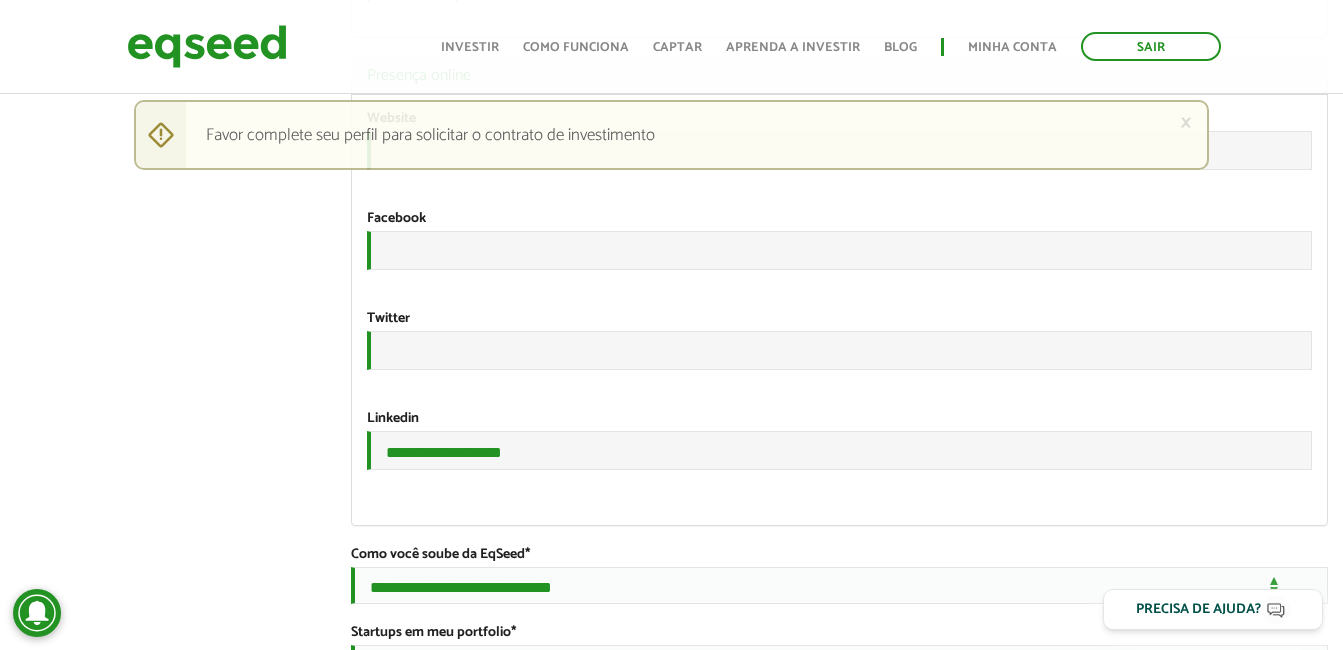 scroll, scrollTop: 2978, scrollLeft: 0, axis: vertical 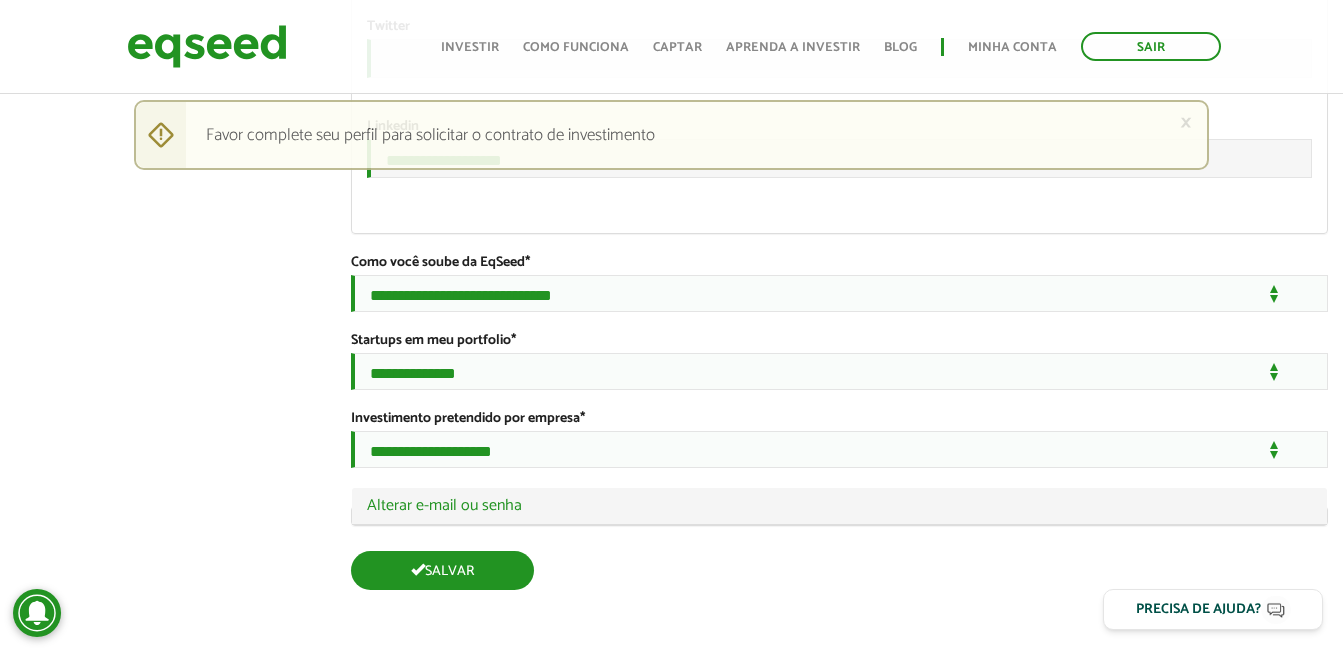 click on "Salvar" at bounding box center (442, 570) 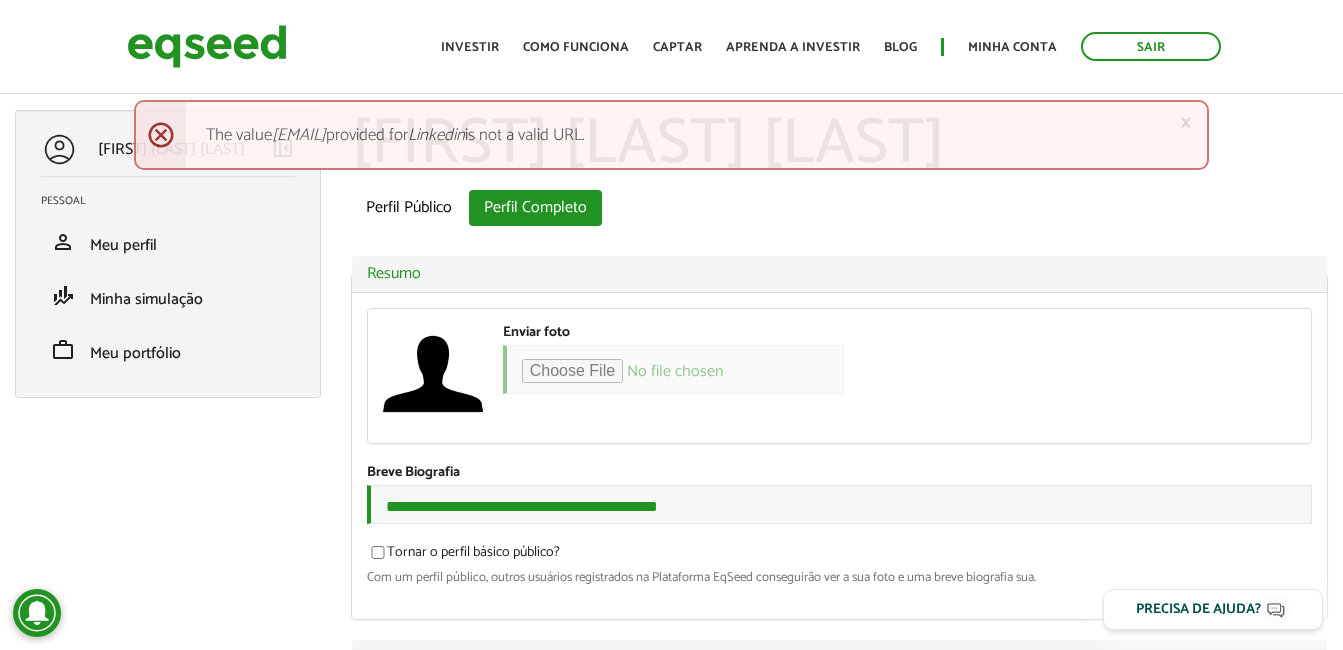 scroll, scrollTop: 0, scrollLeft: 0, axis: both 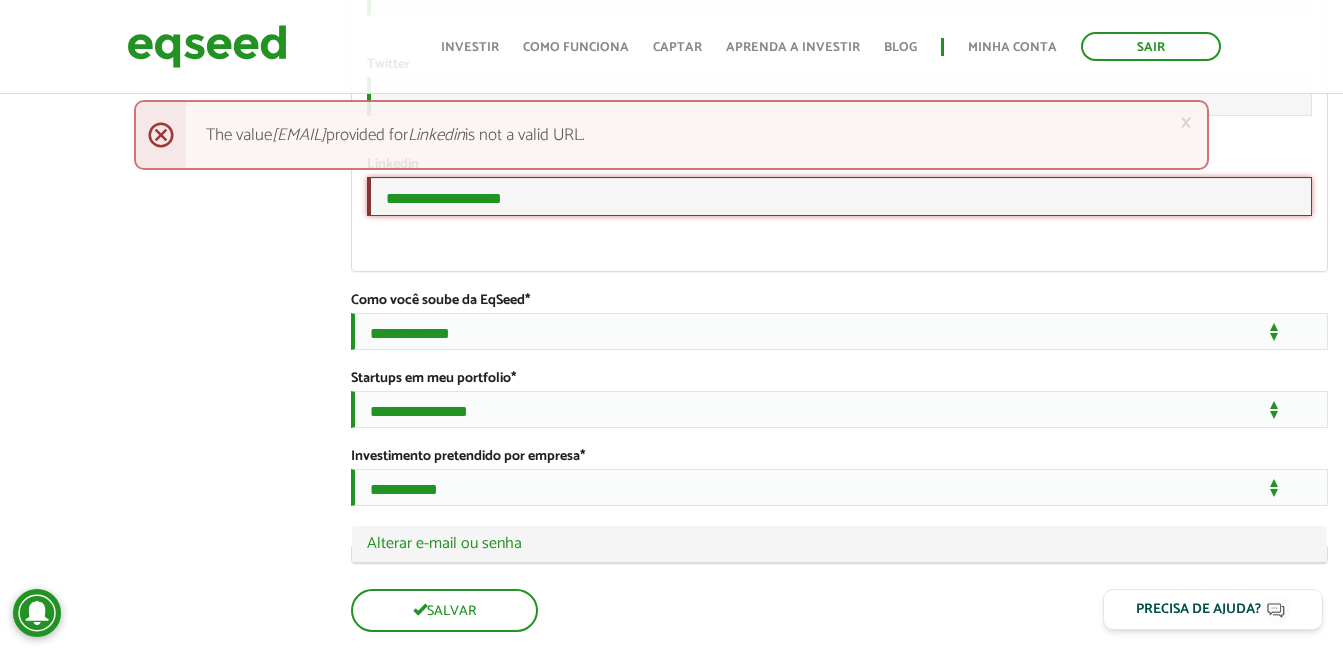 drag, startPoint x: 526, startPoint y: 394, endPoint x: 372, endPoint y: 393, distance: 154.00325 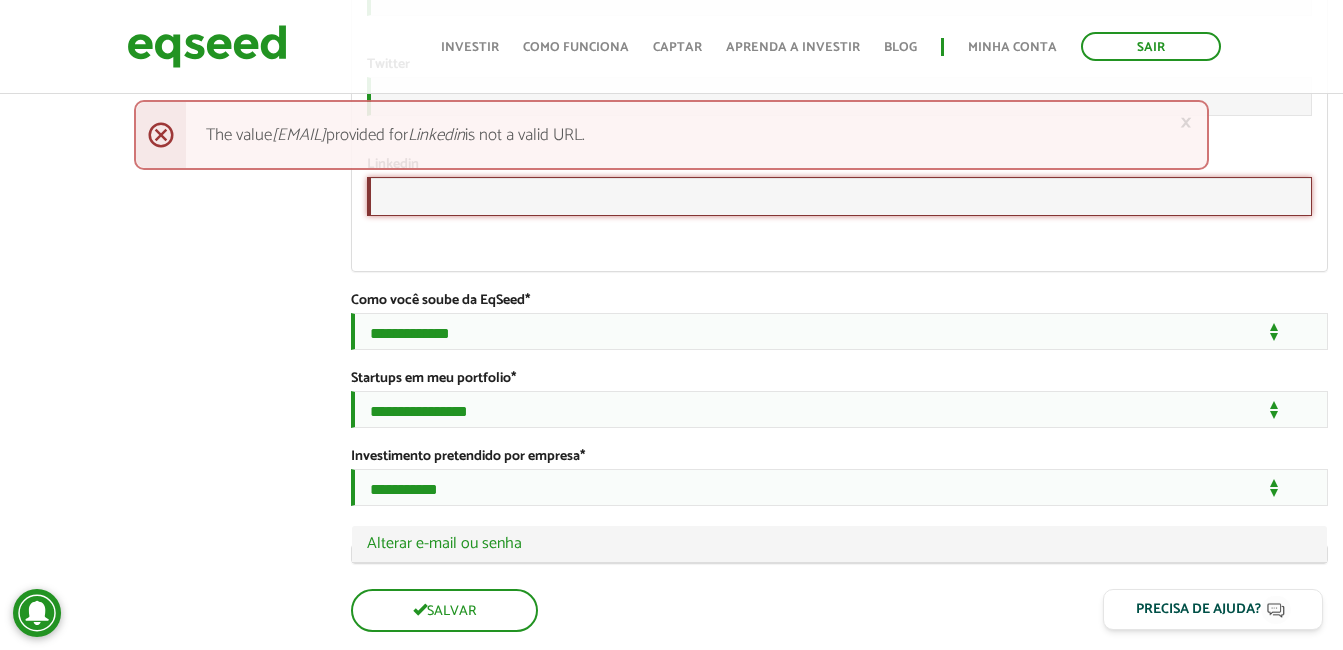 type 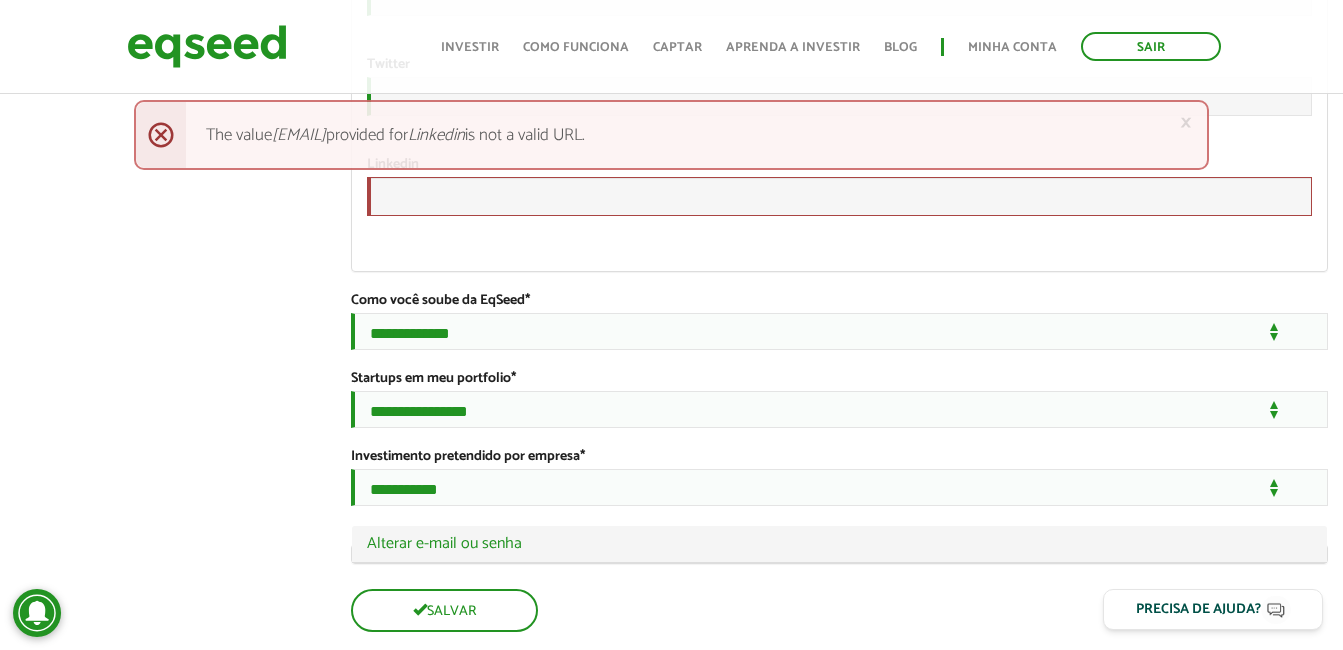 click on "**********" at bounding box center [671, -1269] 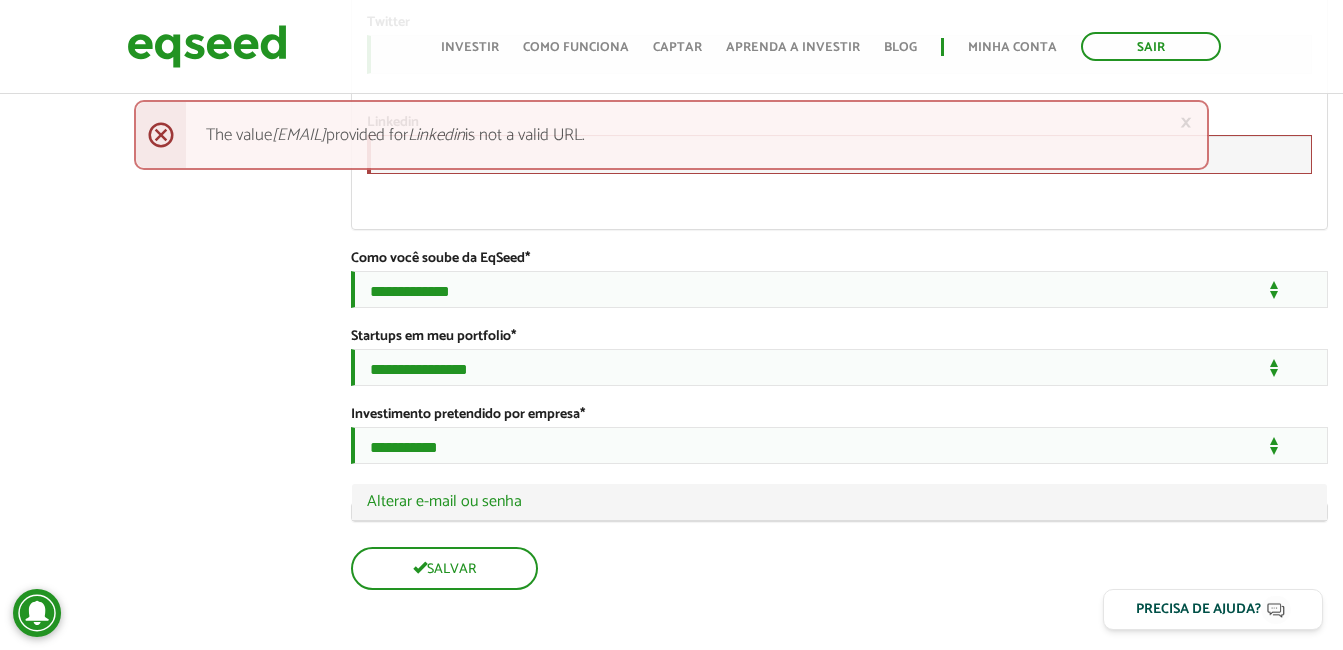scroll, scrollTop: 3578, scrollLeft: 0, axis: vertical 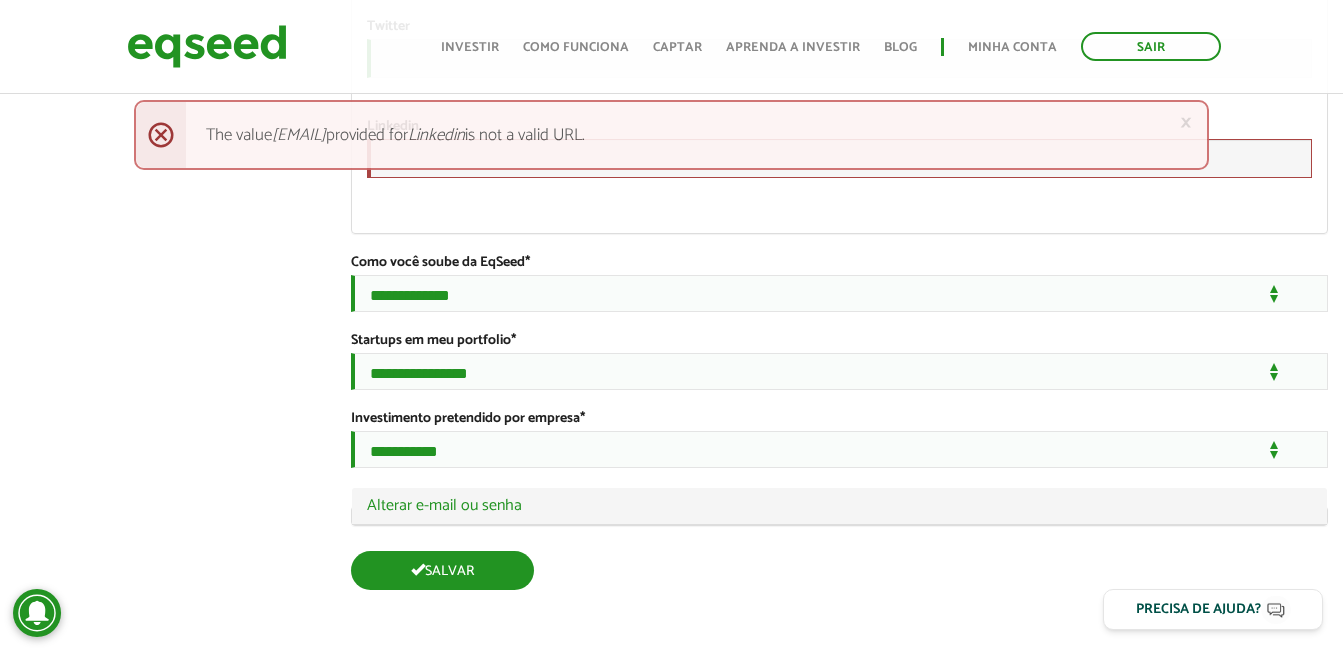 click on "Salvar" at bounding box center [442, 570] 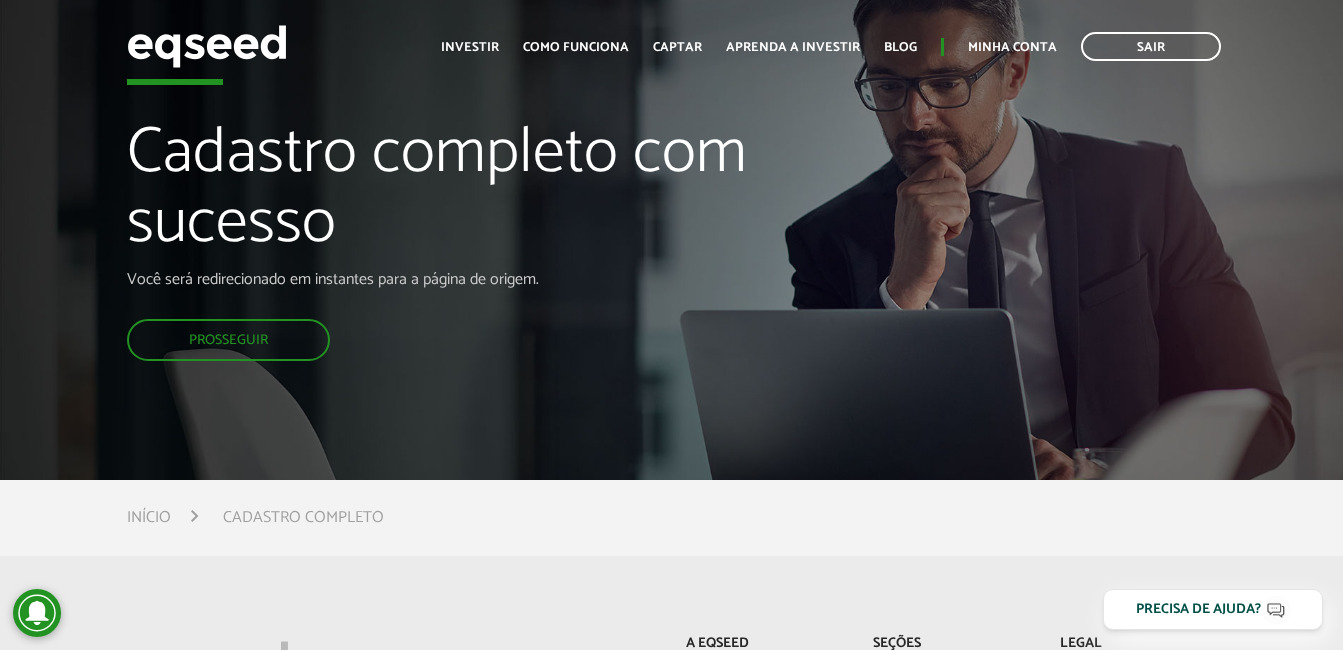 scroll, scrollTop: 0, scrollLeft: 0, axis: both 